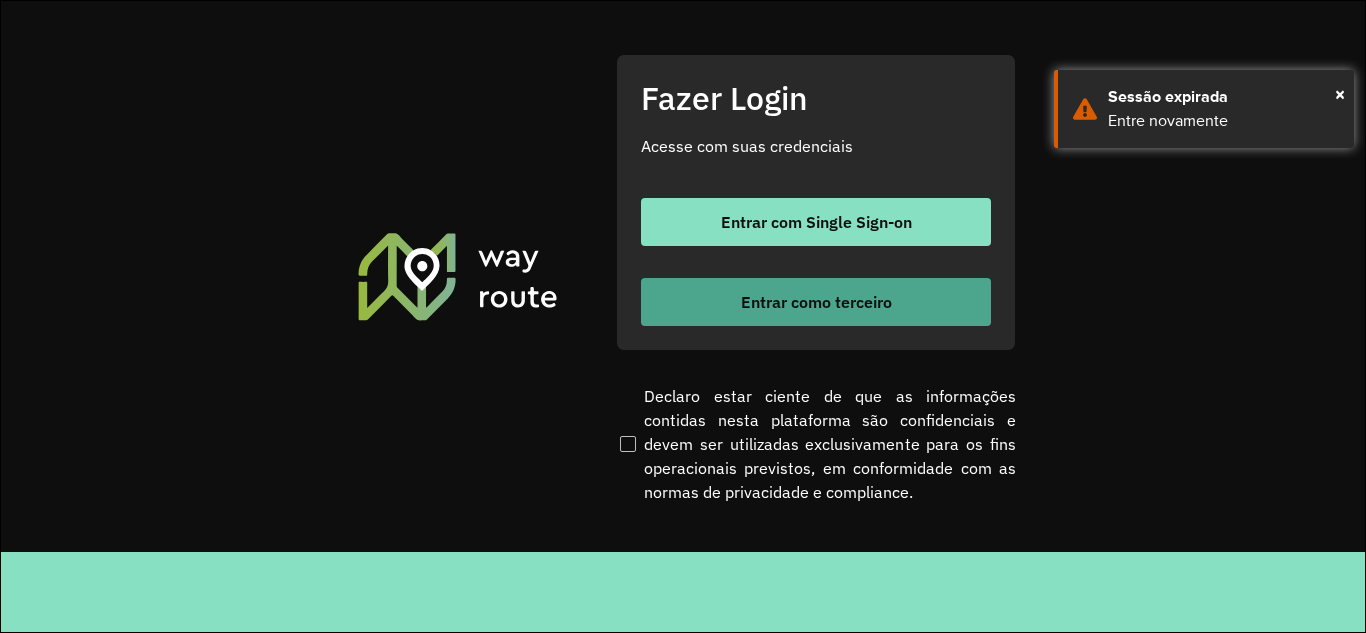 scroll, scrollTop: 0, scrollLeft: 0, axis: both 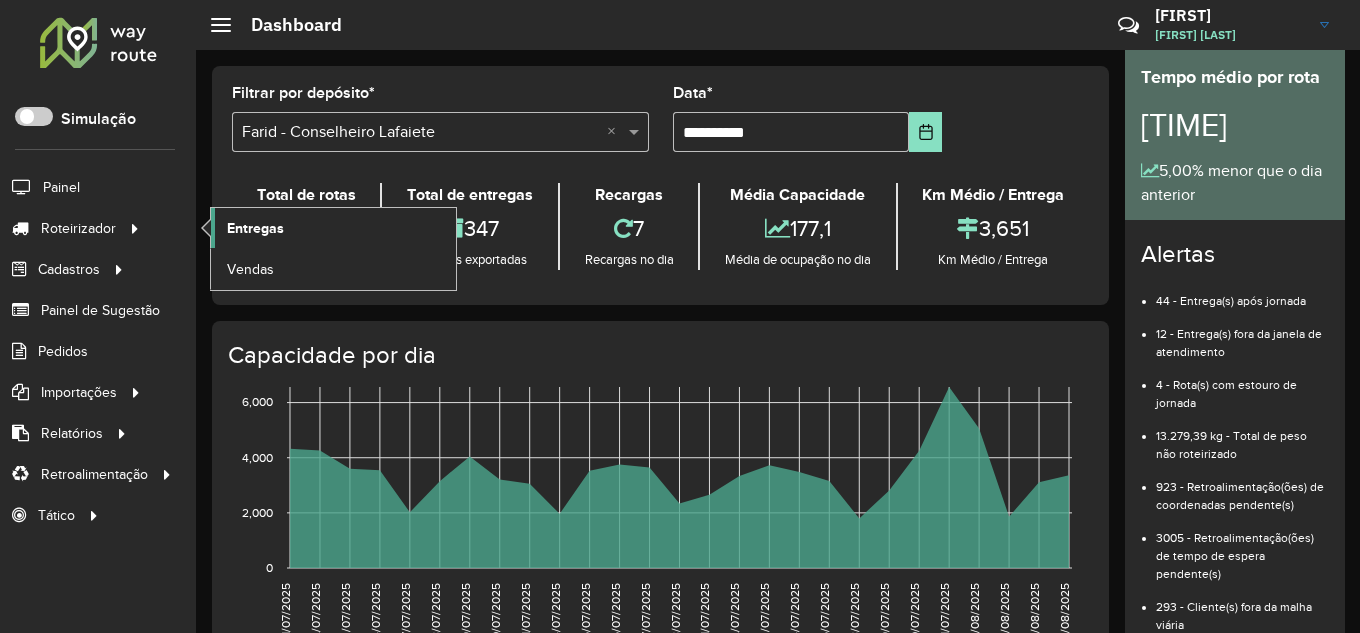click on "Entregas" 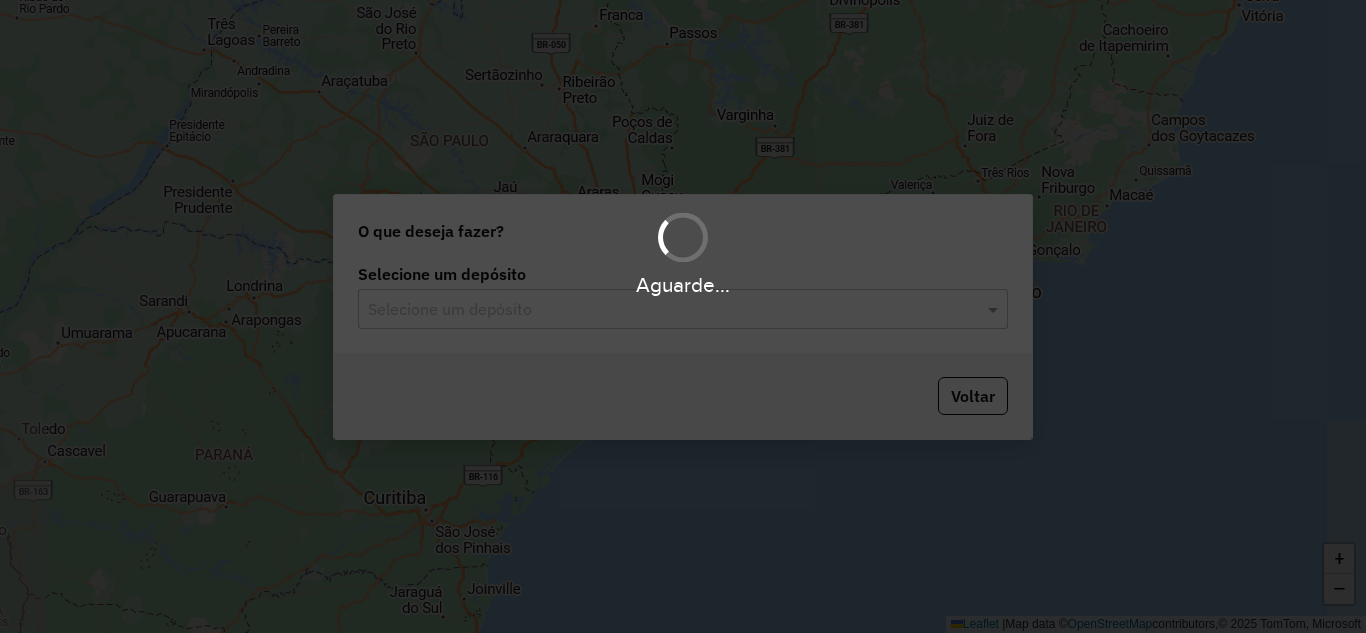 scroll, scrollTop: 0, scrollLeft: 0, axis: both 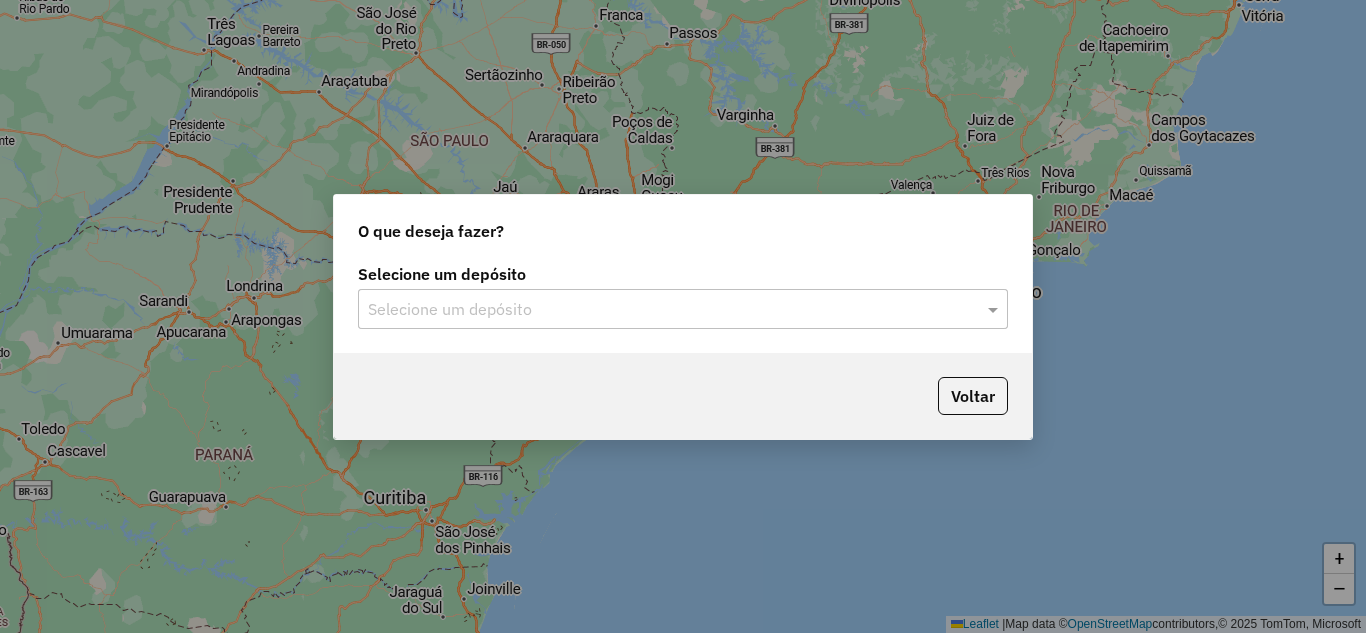 click 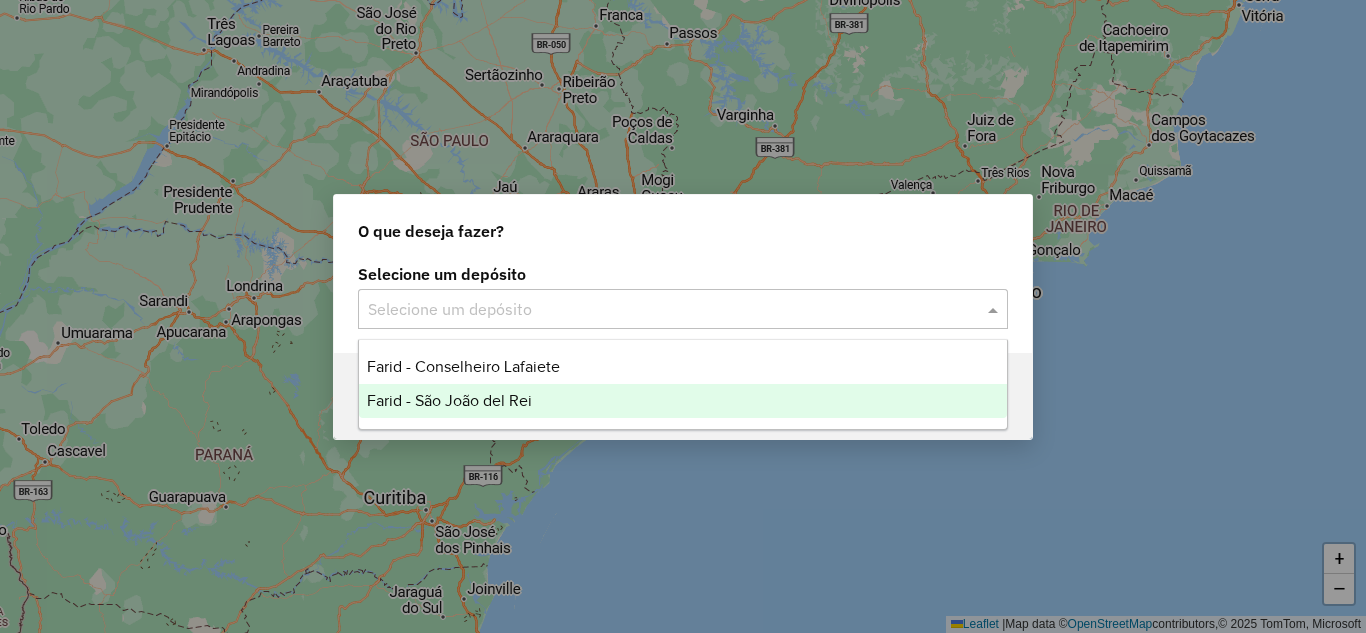 click on "Farid - São João del Rei" at bounding box center (449, 400) 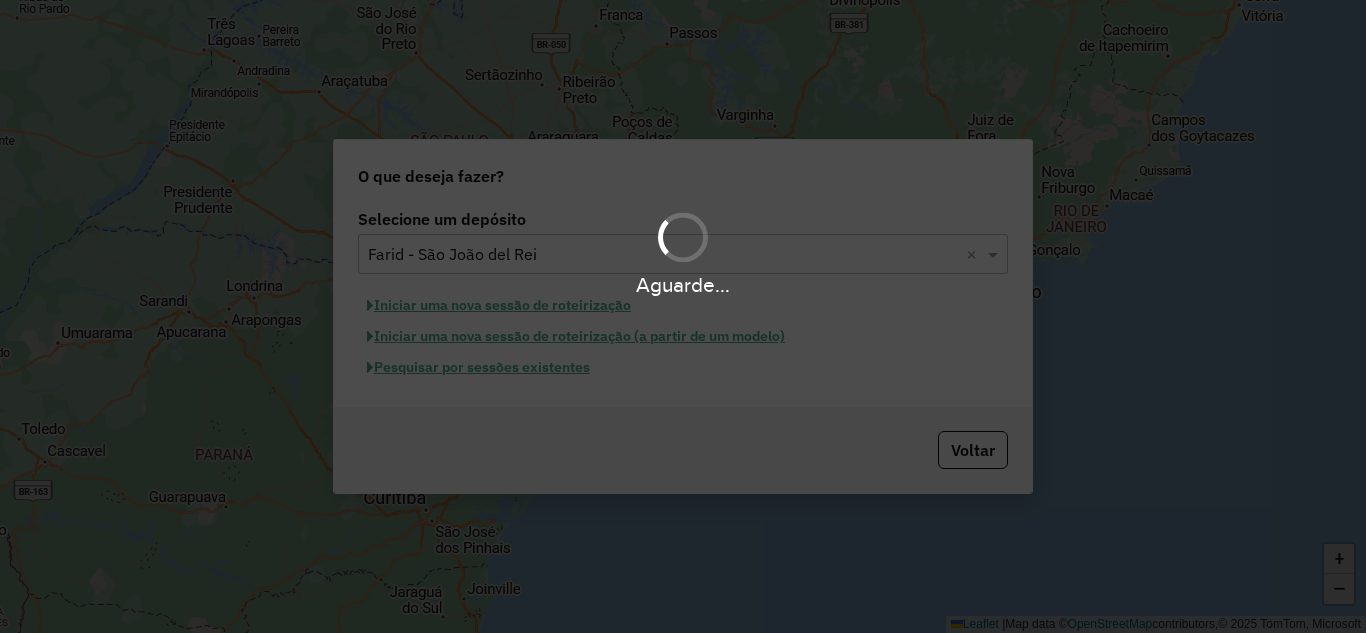 click on "Aguarde..." at bounding box center [683, 253] 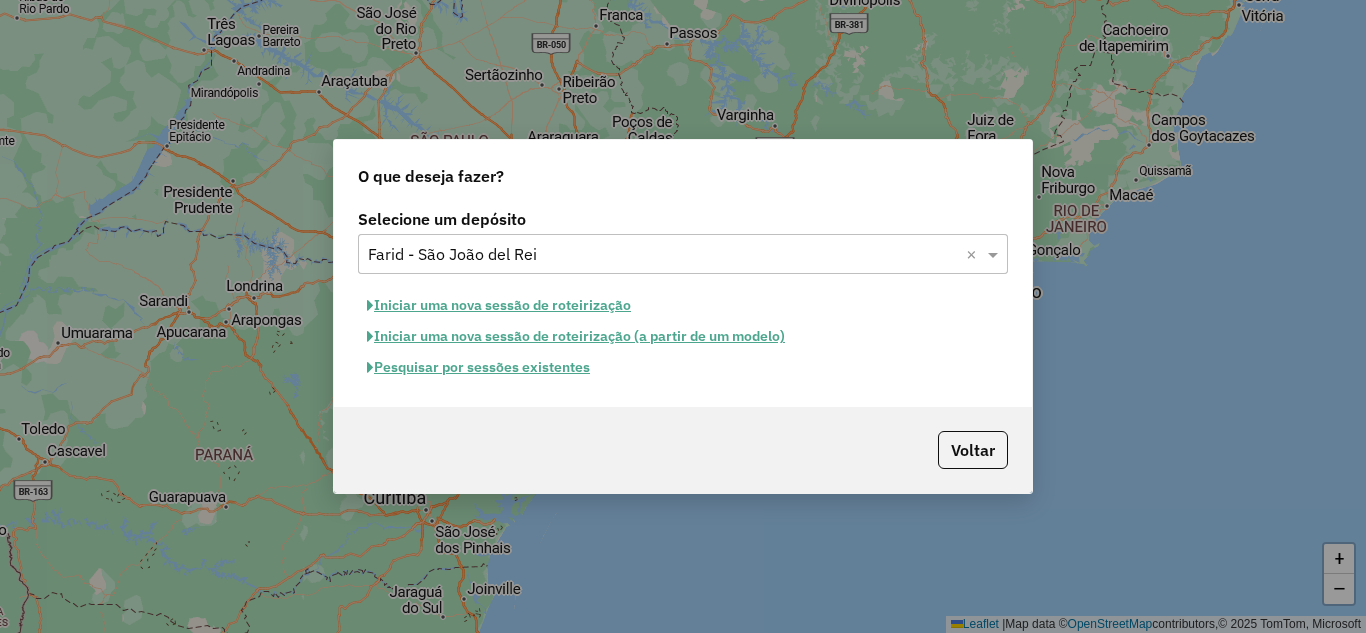 click 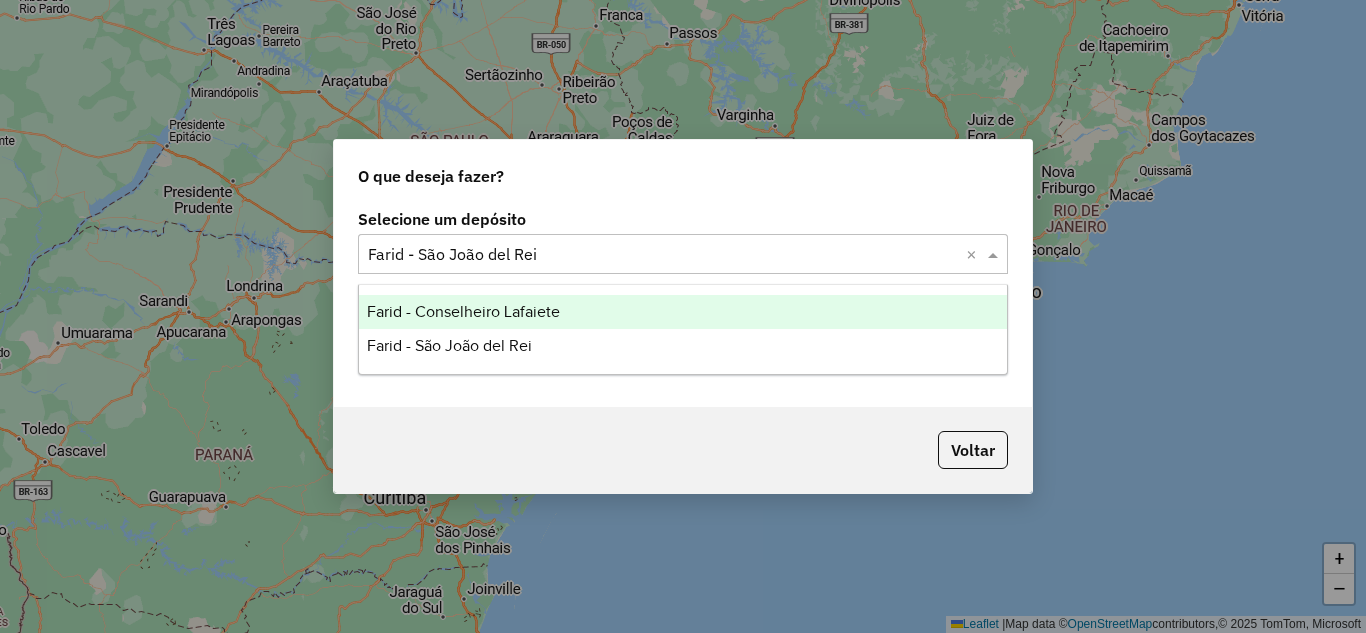 click on "Farid - Conselheiro Lafaiete" at bounding box center (463, 311) 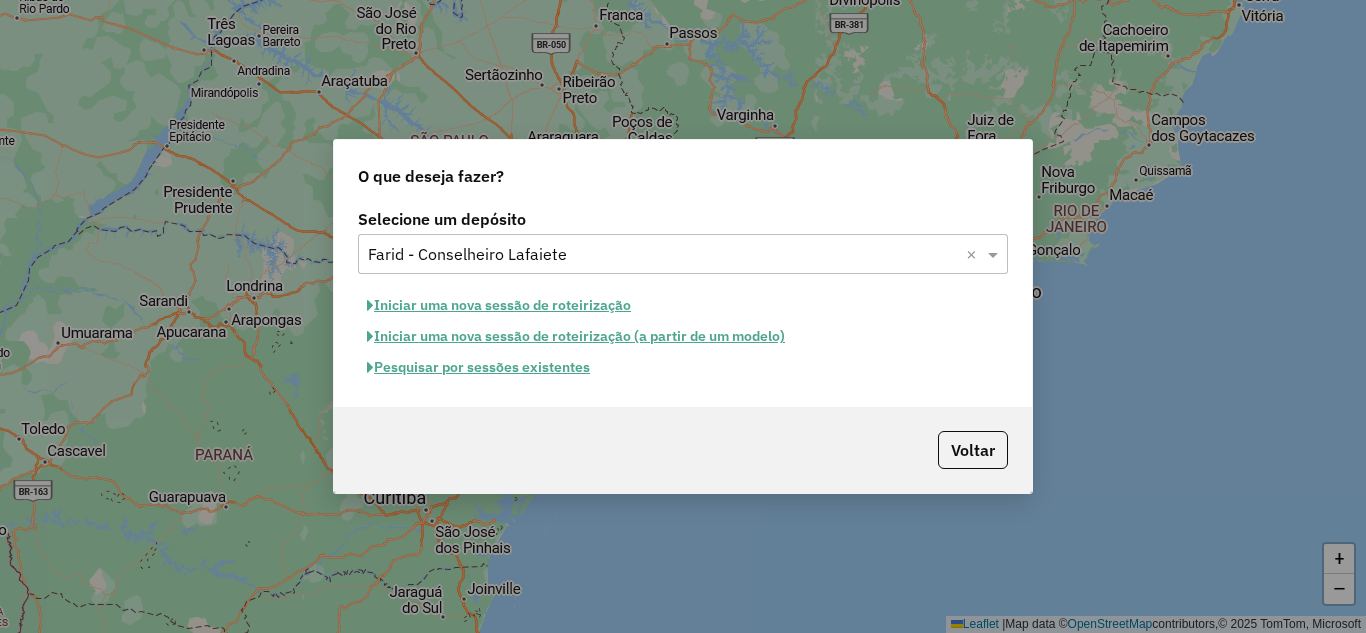 click on "Pesquisar por sessões existentes" 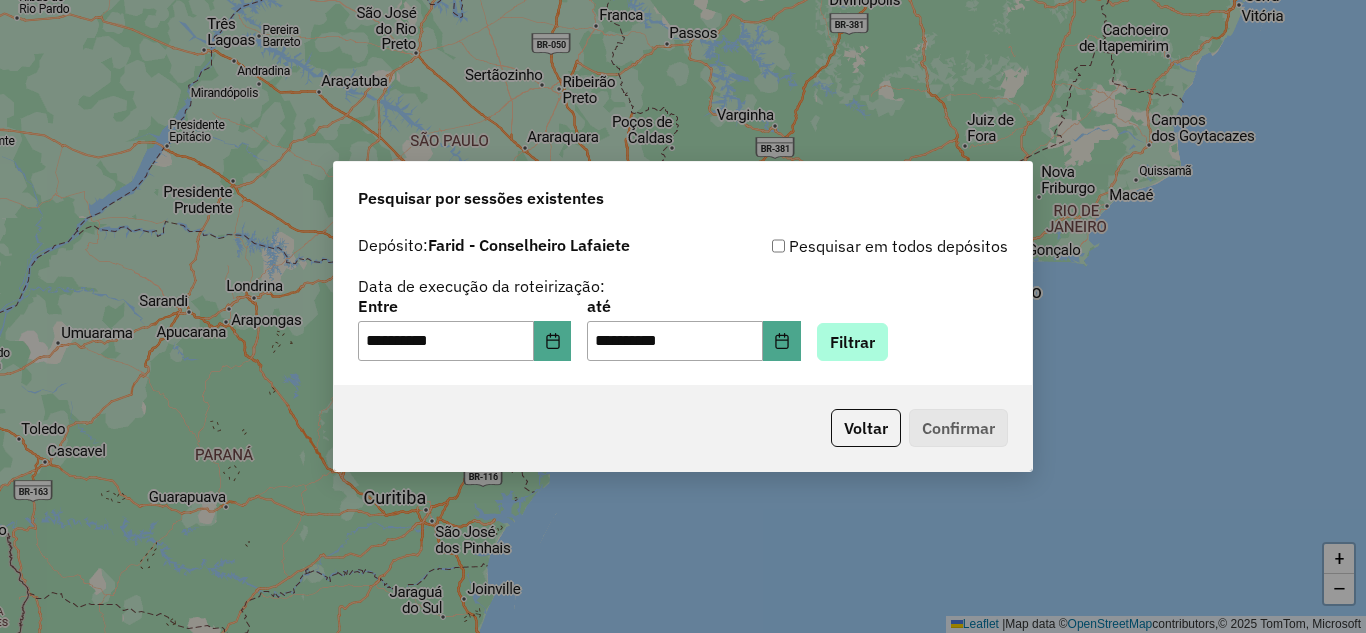 click on "**********" 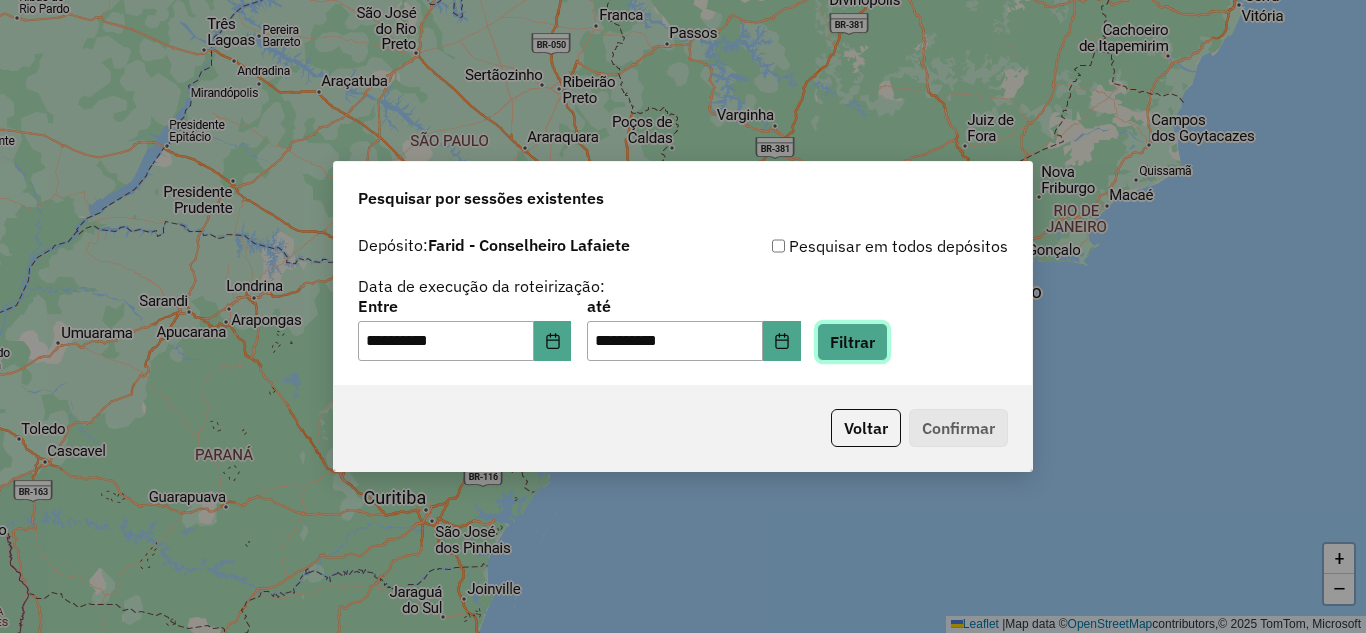 click on "Filtrar" 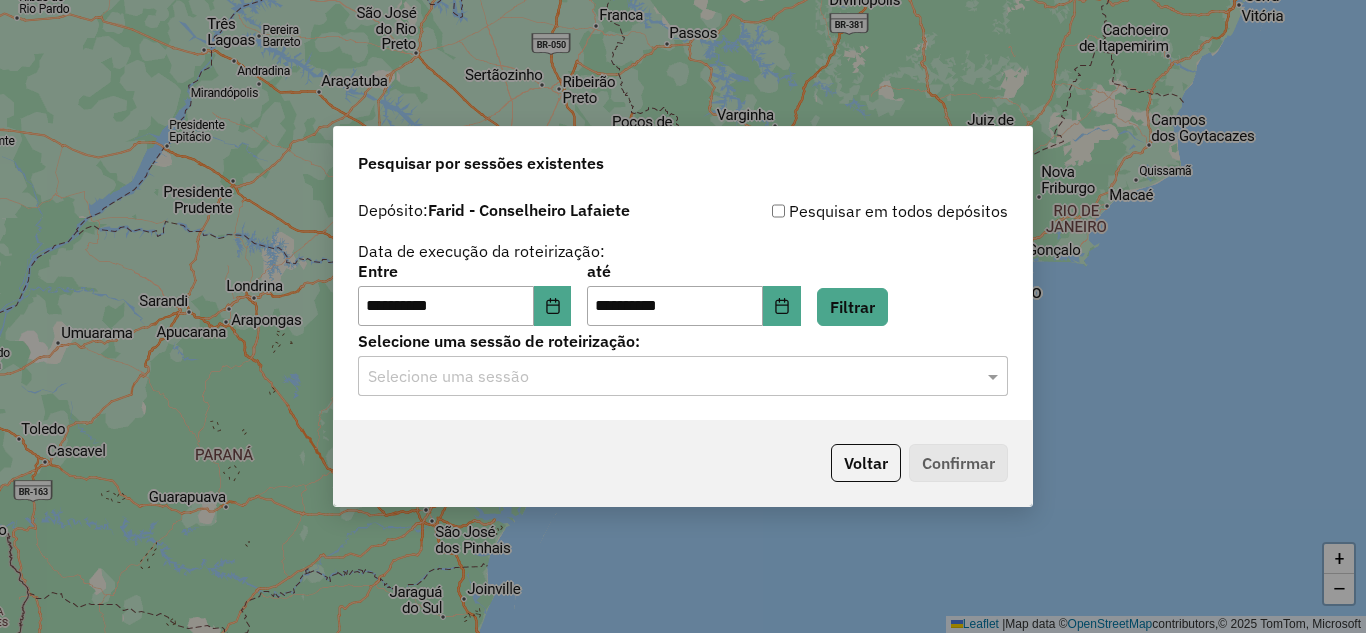 click 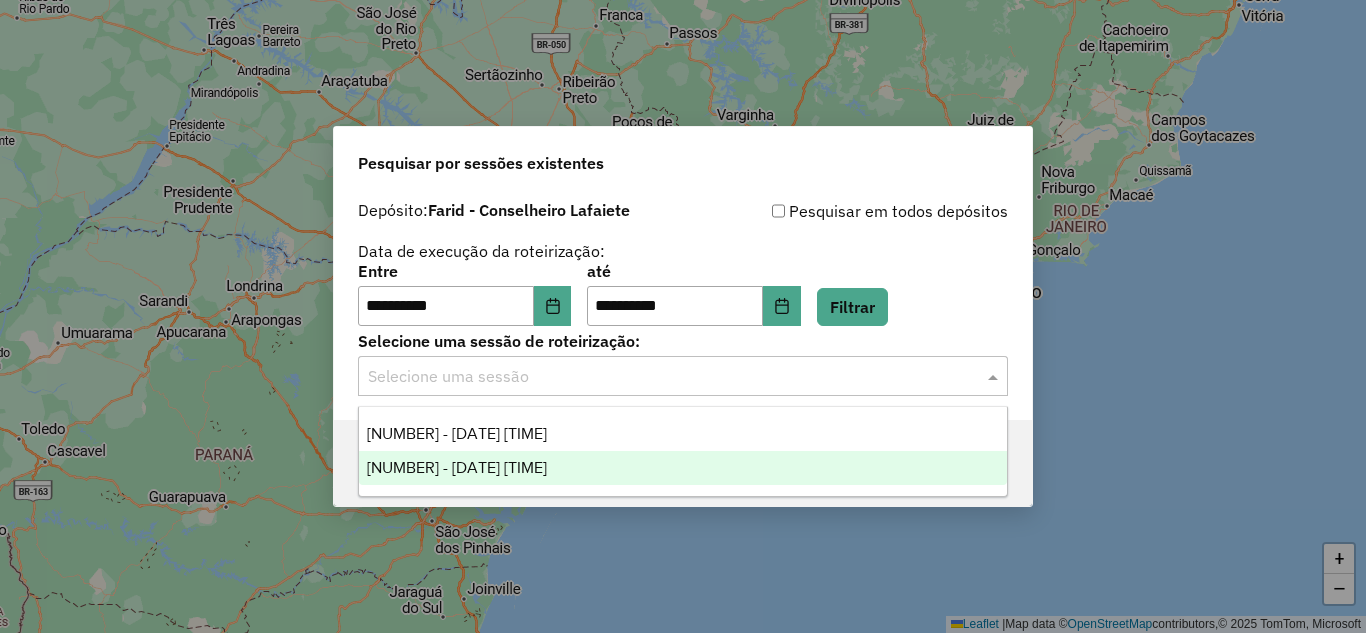 click on "975469 - 06/08/2025 18:06" at bounding box center (683, 468) 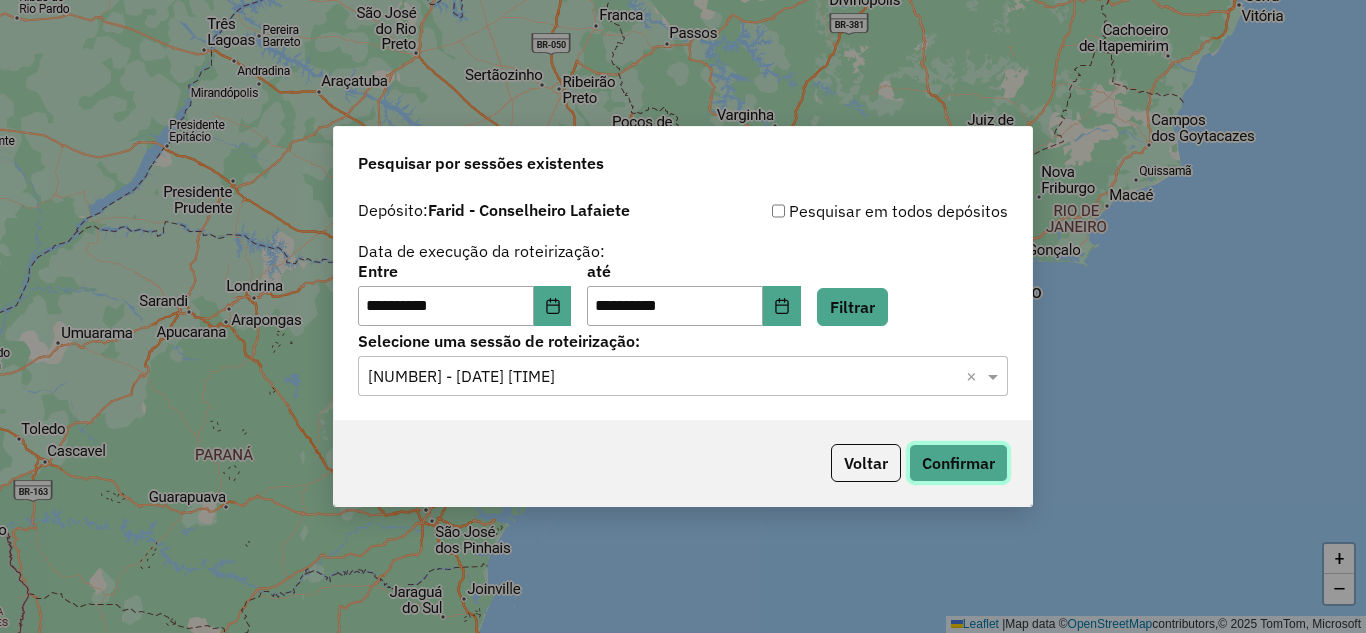 click on "Confirmar" 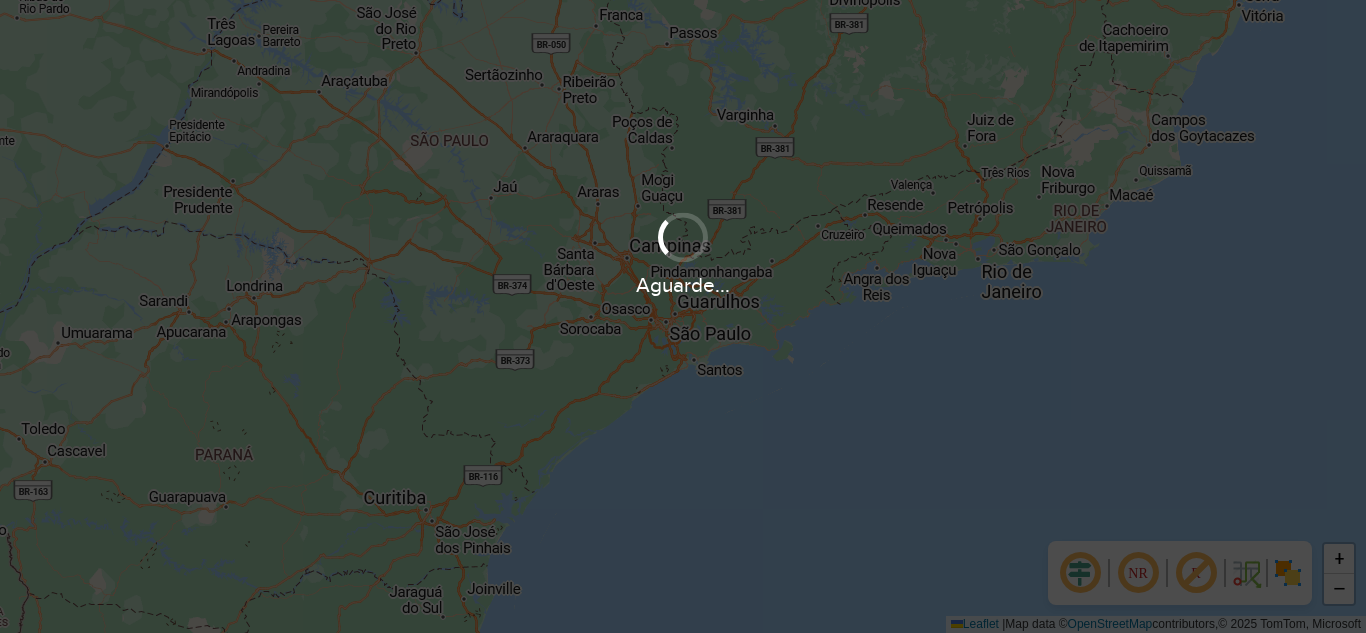 scroll, scrollTop: 0, scrollLeft: 0, axis: both 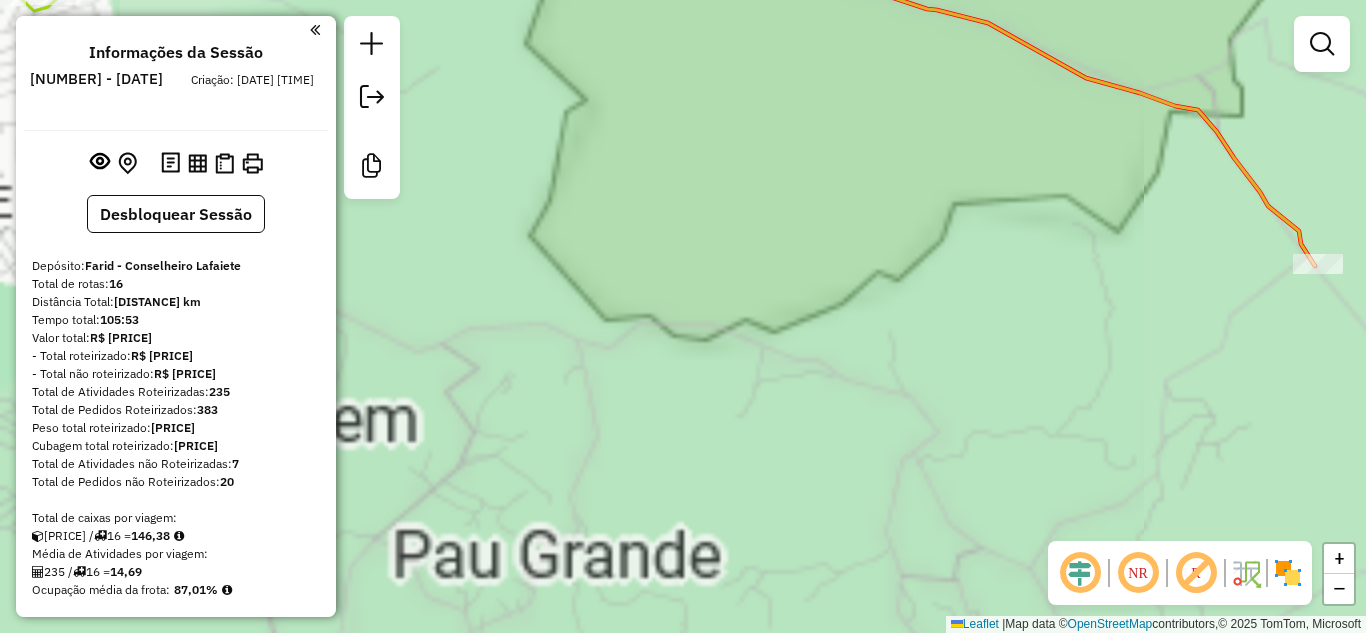 drag, startPoint x: 666, startPoint y: 130, endPoint x: 1033, endPoint y: 263, distance: 390.35626 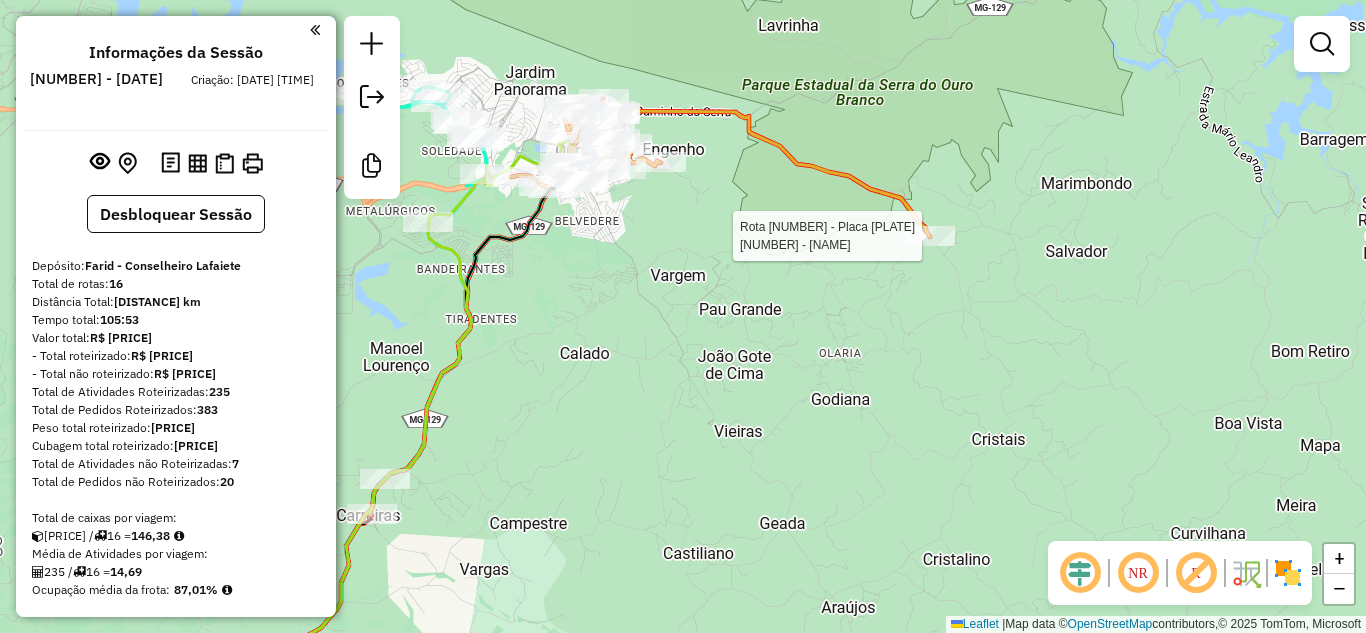 select on "**********" 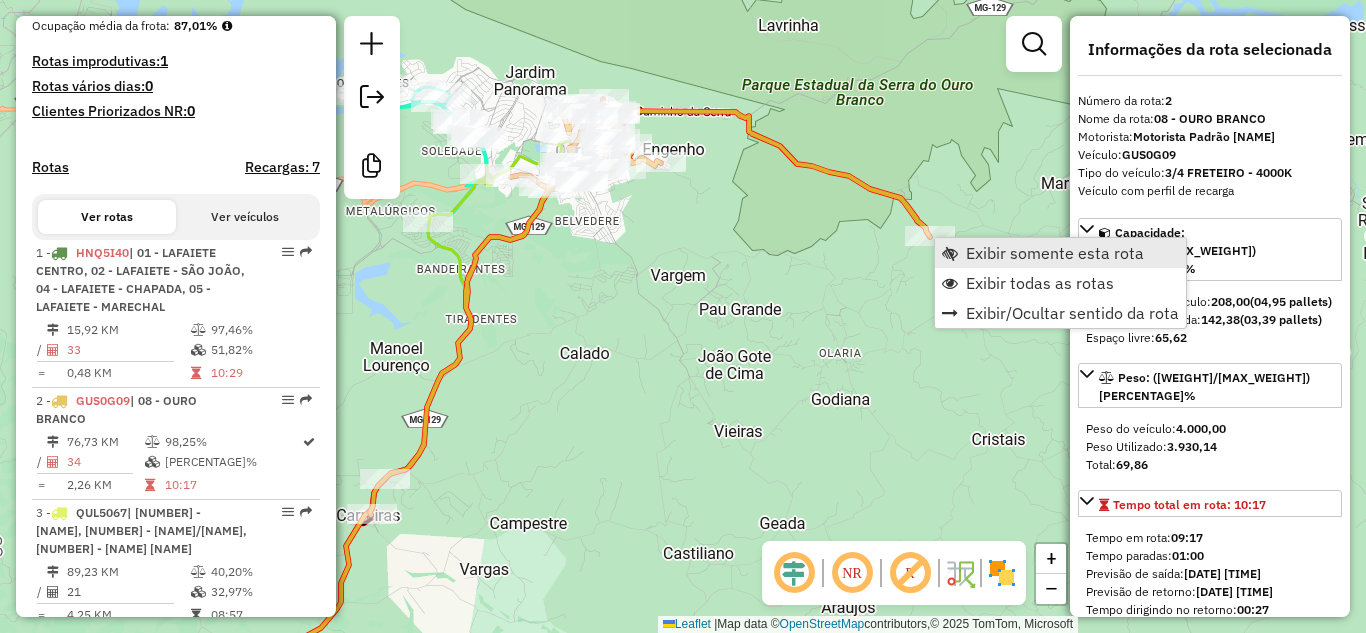 scroll, scrollTop: 936, scrollLeft: 0, axis: vertical 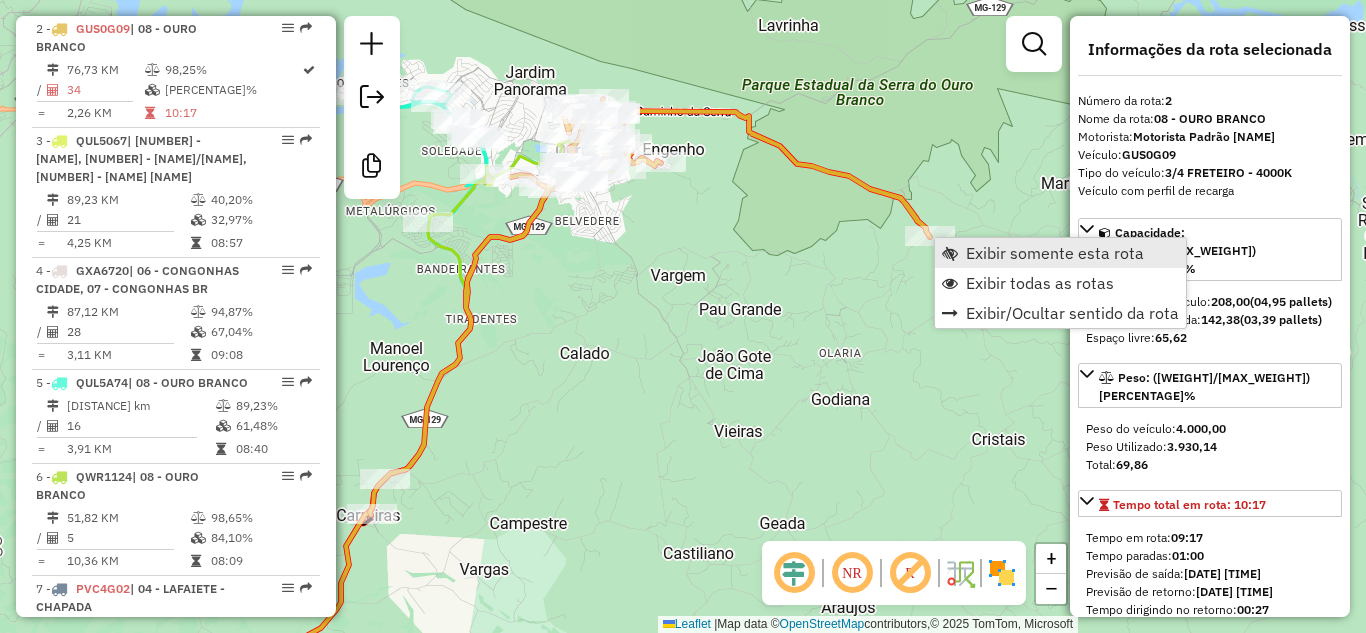 click on "Exibir somente esta rota" at bounding box center [1060, 253] 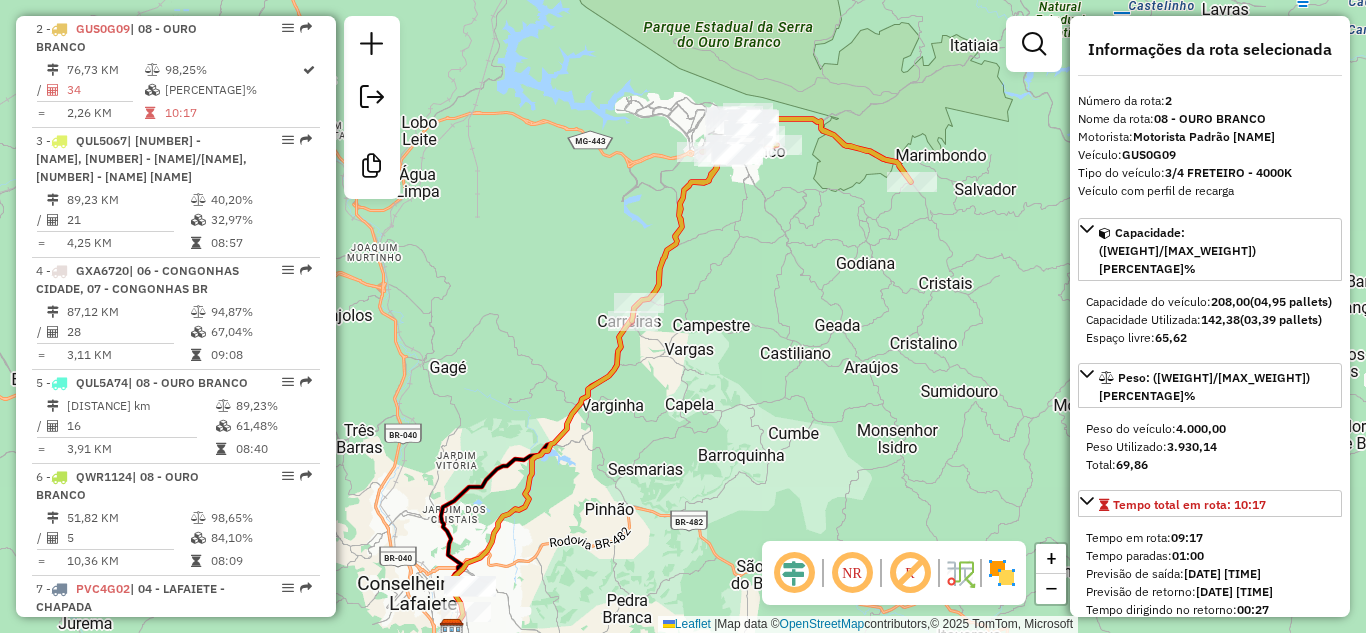 drag, startPoint x: 798, startPoint y: 221, endPoint x: 848, endPoint y: 228, distance: 50.48762 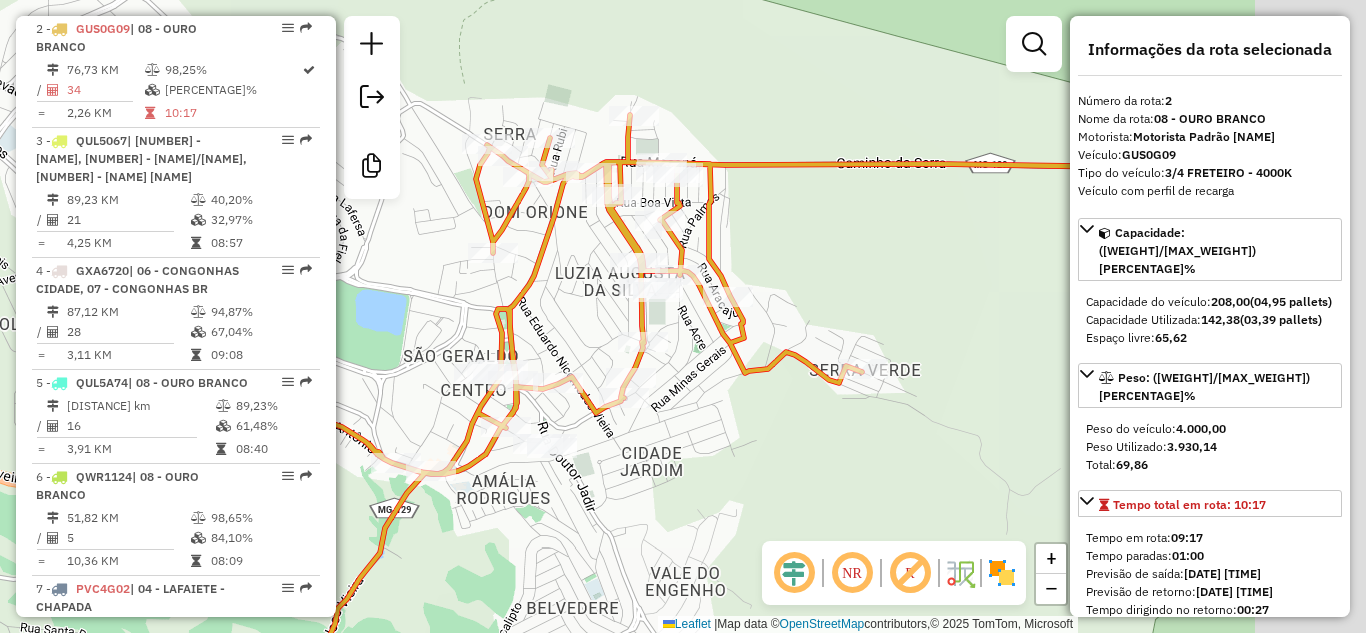 drag, startPoint x: 918, startPoint y: 122, endPoint x: 748, endPoint y: 132, distance: 170.29387 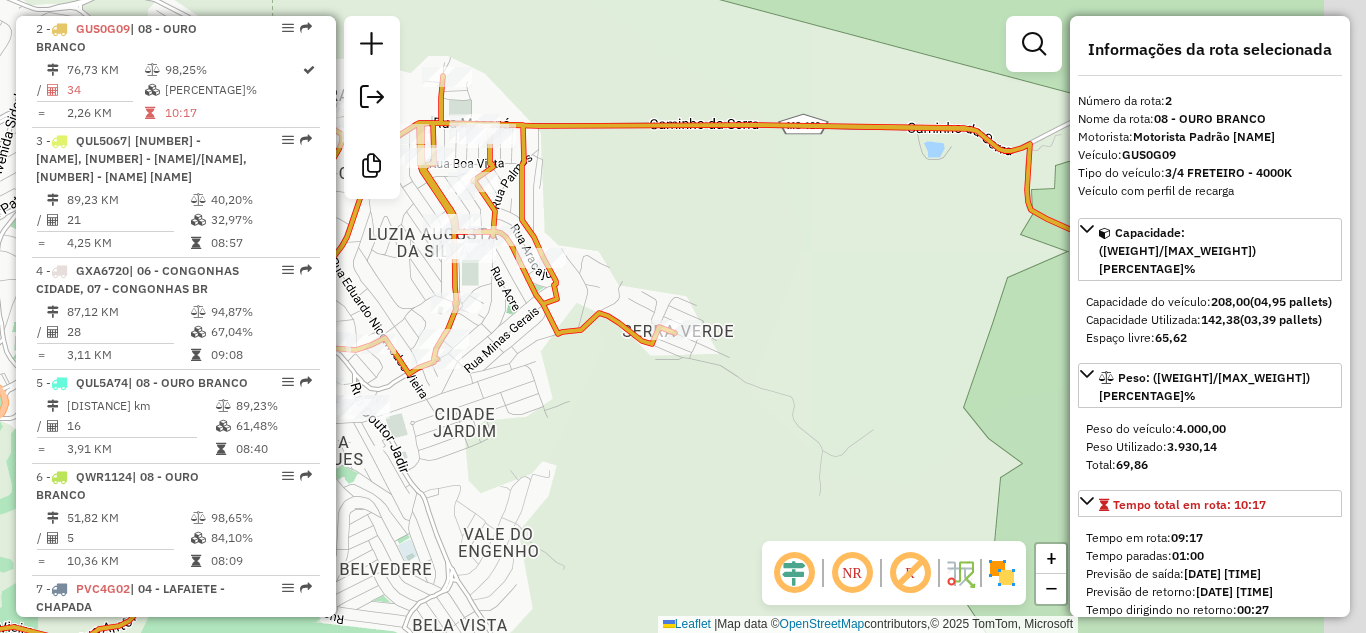 drag, startPoint x: 723, startPoint y: 214, endPoint x: 657, endPoint y: 201, distance: 67.26812 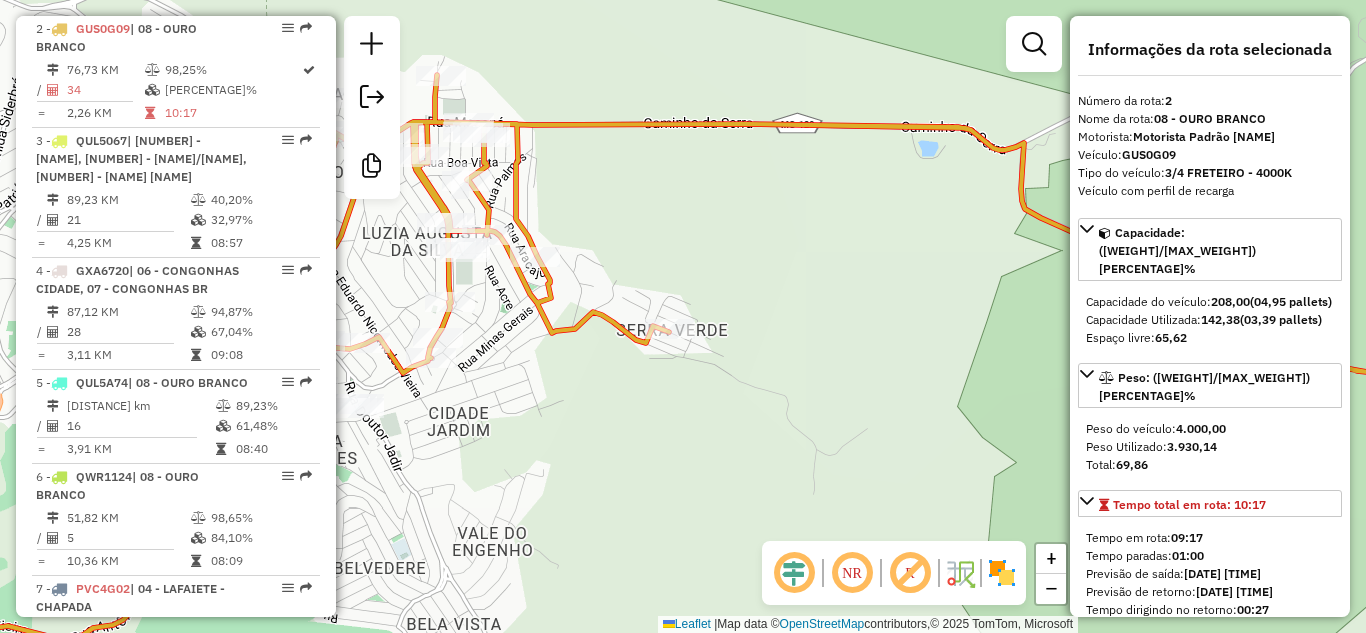 click on "Janela de atendimento Grade de atendimento Capacidade Transportadoras Veículos Cliente Pedidos  Rotas Selecione os dias de semana para filtrar as janelas de atendimento  Seg   Ter   Qua   Qui   Sex   Sáb   Dom  Informe o período da janela de atendimento: De: Até:  Filtrar exatamente a janela do cliente  Considerar janela de atendimento padrão  Selecione os dias de semana para filtrar as grades de atendimento  Seg   Ter   Qua   Qui   Sex   Sáb   Dom   Considerar clientes sem dia de atendimento cadastrado  Clientes fora do dia de atendimento selecionado Filtrar as atividades entre os valores definidos abaixo:  Peso mínimo:   Peso máximo:   Cubagem mínima:   Cubagem máxima:   De:   Até:  Filtrar as atividades entre o tempo de atendimento definido abaixo:  De:   Até:   Considerar capacidade total dos clientes não roteirizados Transportadora: Selecione um ou mais itens Tipo de veículo: Selecione um ou mais itens Veículo: Selecione um ou mais itens Motorista: Selecione um ou mais itens Nome: Rótulo:" 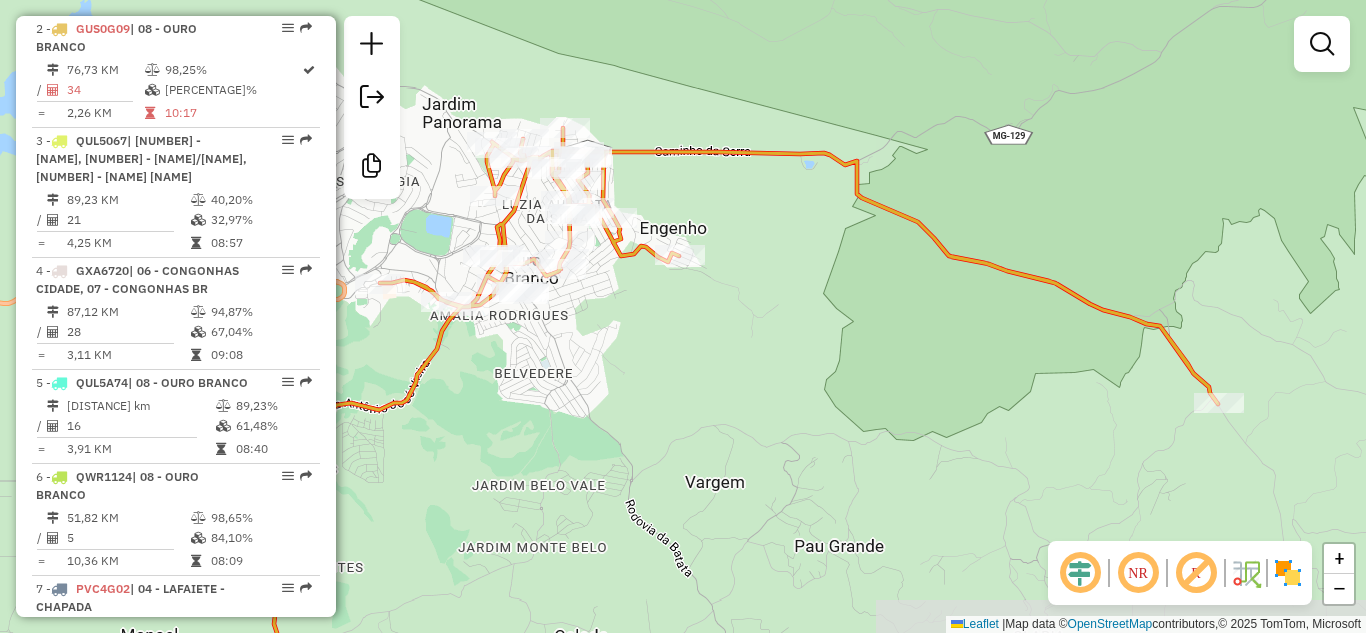 drag, startPoint x: 1142, startPoint y: 263, endPoint x: 1005, endPoint y: 199, distance: 151.21178 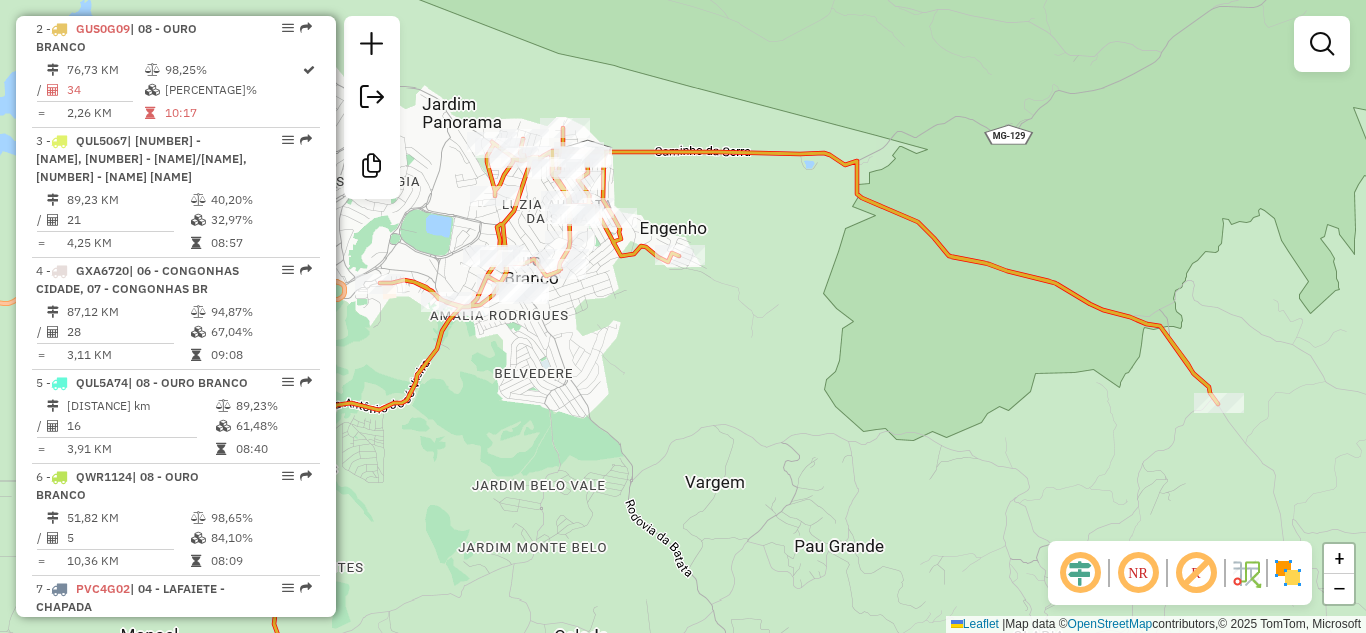 click on "Janela de atendimento Grade de atendimento Capacidade Transportadoras Veículos Cliente Pedidos  Rotas Selecione os dias de semana para filtrar as janelas de atendimento  Seg   Ter   Qua   Qui   Sex   Sáb   Dom  Informe o período da janela de atendimento: De: Até:  Filtrar exatamente a janela do cliente  Considerar janela de atendimento padrão  Selecione os dias de semana para filtrar as grades de atendimento  Seg   Ter   Qua   Qui   Sex   Sáb   Dom   Considerar clientes sem dia de atendimento cadastrado  Clientes fora do dia de atendimento selecionado Filtrar as atividades entre os valores definidos abaixo:  Peso mínimo:   Peso máximo:   Cubagem mínima:   Cubagem máxima:   De:   Até:  Filtrar as atividades entre o tempo de atendimento definido abaixo:  De:   Até:   Considerar capacidade total dos clientes não roteirizados Transportadora: Selecione um ou mais itens Tipo de veículo: Selecione um ou mais itens Veículo: Selecione um ou mais itens Motorista: Selecione um ou mais itens Nome: Rótulo:" 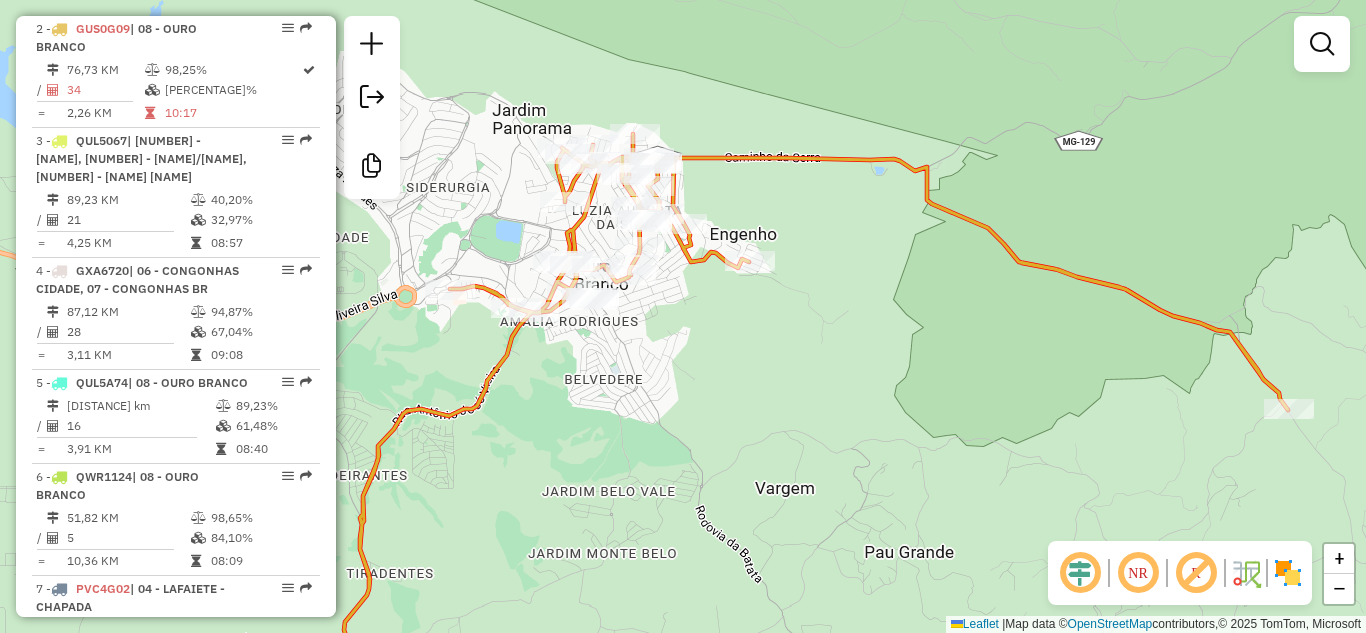 drag, startPoint x: 974, startPoint y: 193, endPoint x: 1044, endPoint y: 199, distance: 70.256676 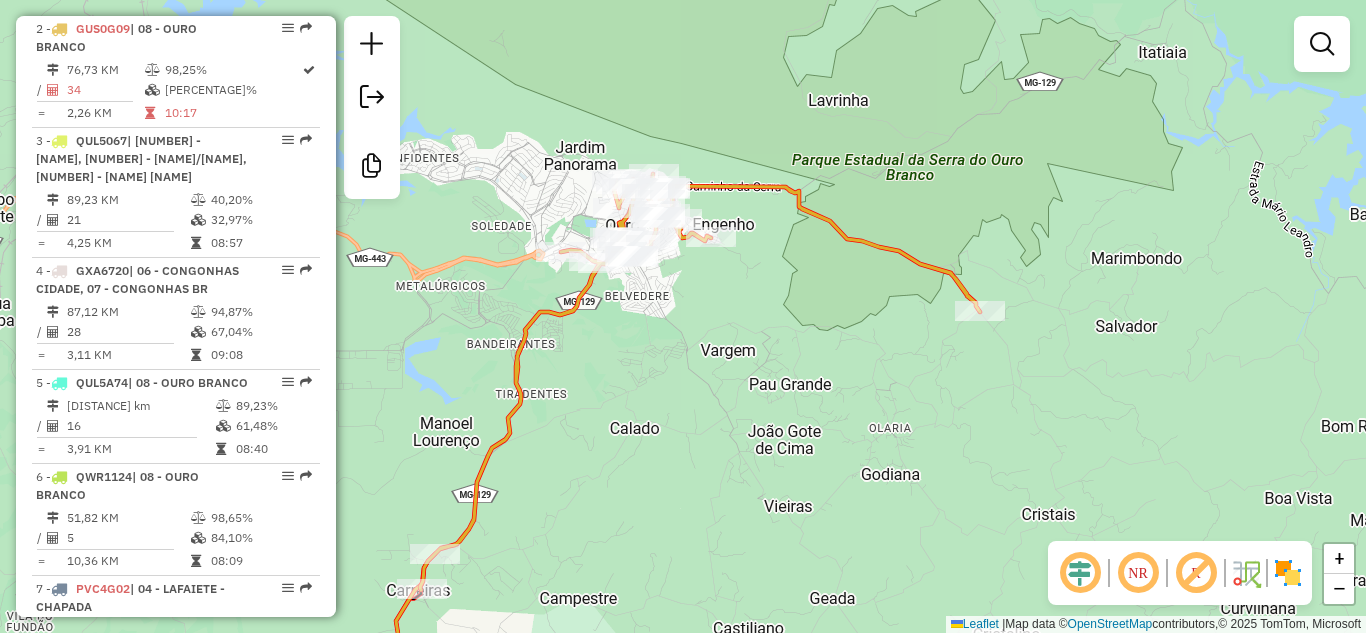 drag, startPoint x: 1115, startPoint y: 283, endPoint x: 964, endPoint y: 237, distance: 157.8512 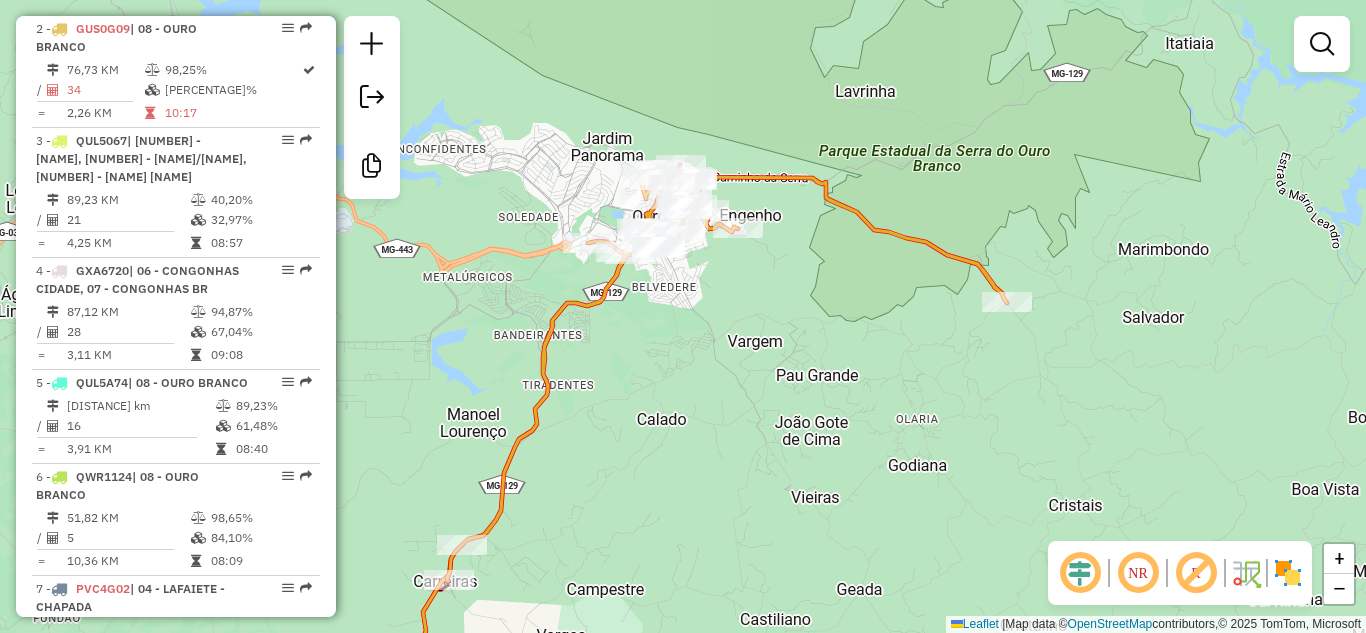 drag, startPoint x: 842, startPoint y: 155, endPoint x: 880, endPoint y: 11, distance: 148.92952 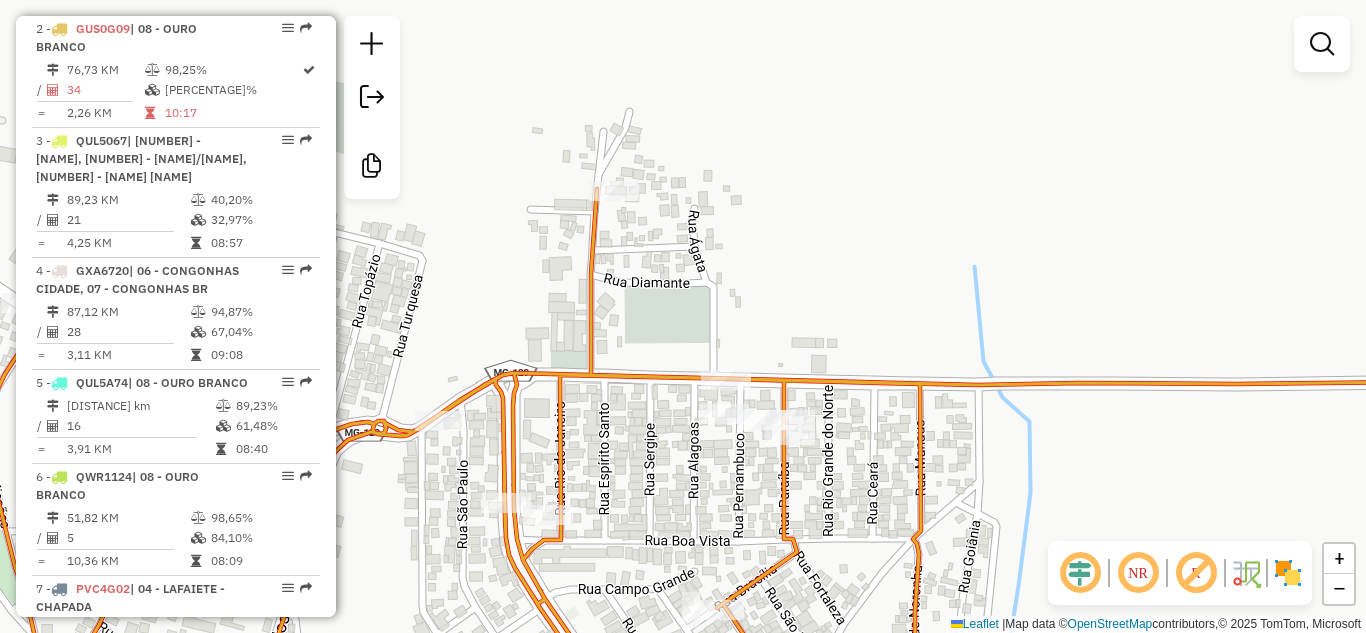 click on "Janela de atendimento Grade de atendimento Capacidade Transportadoras Veículos Cliente Pedidos  Rotas Selecione os dias de semana para filtrar as janelas de atendimento  Seg   Ter   Qua   Qui   Sex   Sáb   Dom  Informe o período da janela de atendimento: De: Até:  Filtrar exatamente a janela do cliente  Considerar janela de atendimento padrão  Selecione os dias de semana para filtrar as grades de atendimento  Seg   Ter   Qua   Qui   Sex   Sáb   Dom   Considerar clientes sem dia de atendimento cadastrado  Clientes fora do dia de atendimento selecionado Filtrar as atividades entre os valores definidos abaixo:  Peso mínimo:   Peso máximo:   Cubagem mínima:   Cubagem máxima:   De:   Até:  Filtrar as atividades entre o tempo de atendimento definido abaixo:  De:   Até:   Considerar capacidade total dos clientes não roteirizados Transportadora: Selecione um ou mais itens Tipo de veículo: Selecione um ou mais itens Veículo: Selecione um ou mais itens Motorista: Selecione um ou mais itens Nome: Rótulo:" 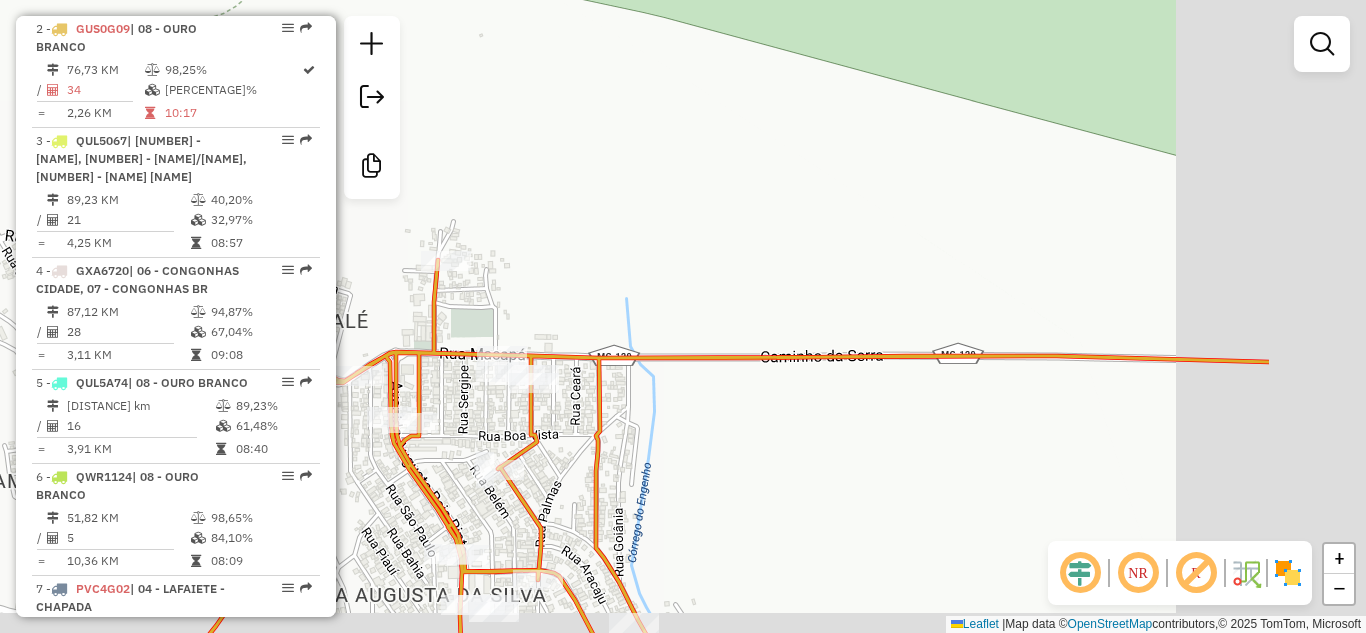drag, startPoint x: 1064, startPoint y: 409, endPoint x: 918, endPoint y: 391, distance: 147.10541 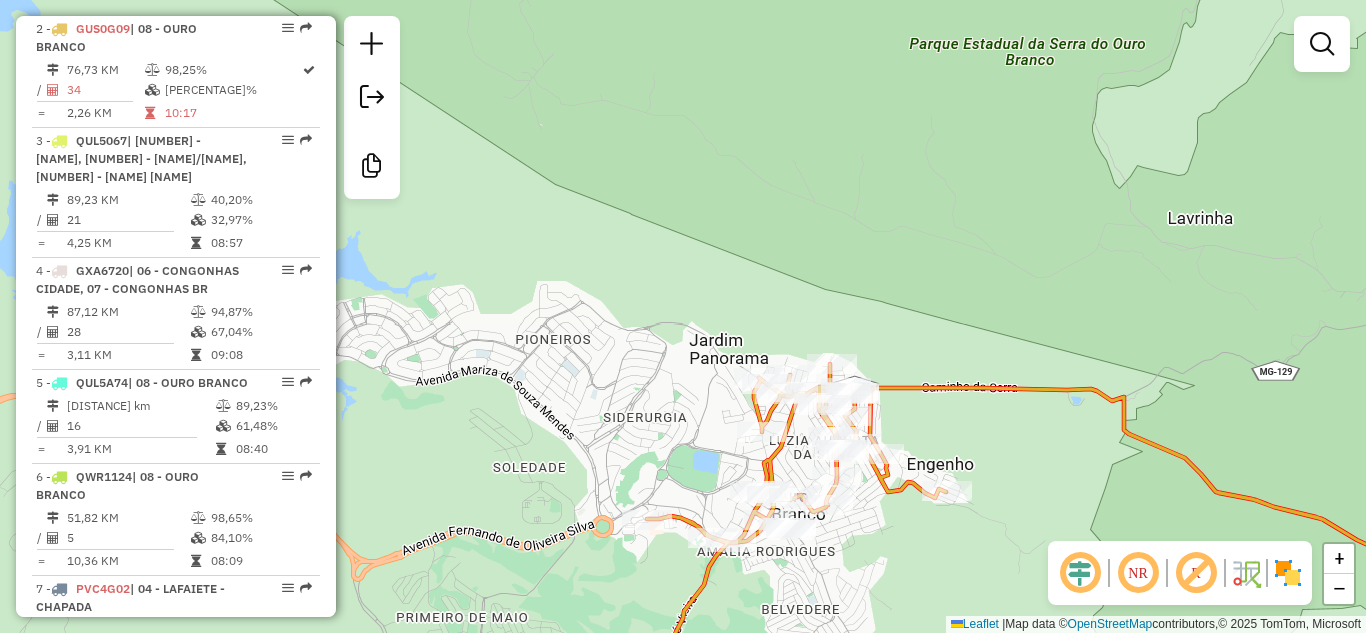 click on "Janela de atendimento Grade de atendimento Capacidade Transportadoras Veículos Cliente Pedidos  Rotas Selecione os dias de semana para filtrar as janelas de atendimento  Seg   Ter   Qua   Qui   Sex   Sáb   Dom  Informe o período da janela de atendimento: De: Até:  Filtrar exatamente a janela do cliente  Considerar janela de atendimento padrão  Selecione os dias de semana para filtrar as grades de atendimento  Seg   Ter   Qua   Qui   Sex   Sáb   Dom   Considerar clientes sem dia de atendimento cadastrado  Clientes fora do dia de atendimento selecionado Filtrar as atividades entre os valores definidos abaixo:  Peso mínimo:   Peso máximo:   Cubagem mínima:   Cubagem máxima:   De:   Até:  Filtrar as atividades entre o tempo de atendimento definido abaixo:  De:   Até:   Considerar capacidade total dos clientes não roteirizados Transportadora: Selecione um ou mais itens Tipo de veículo: Selecione um ou mais itens Veículo: Selecione um ou mais itens Motorista: Selecione um ou mais itens Nome: Rótulo:" 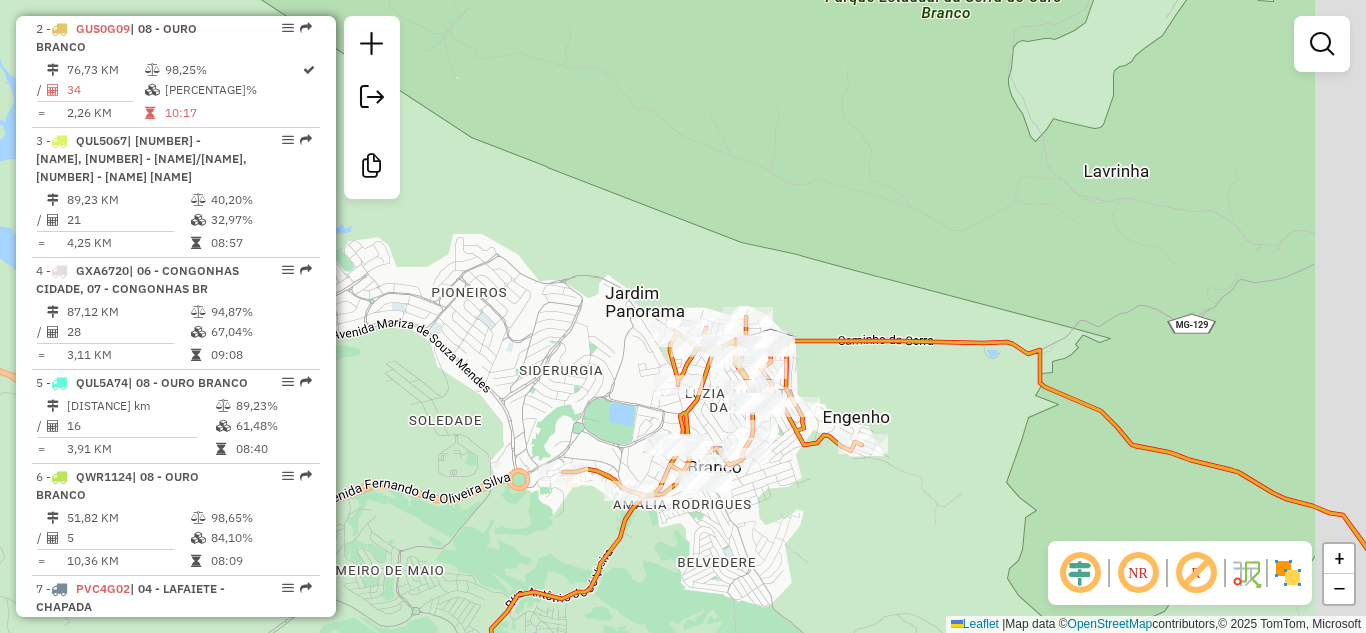 drag, startPoint x: 954, startPoint y: 292, endPoint x: 852, endPoint y: 239, distance: 114.947815 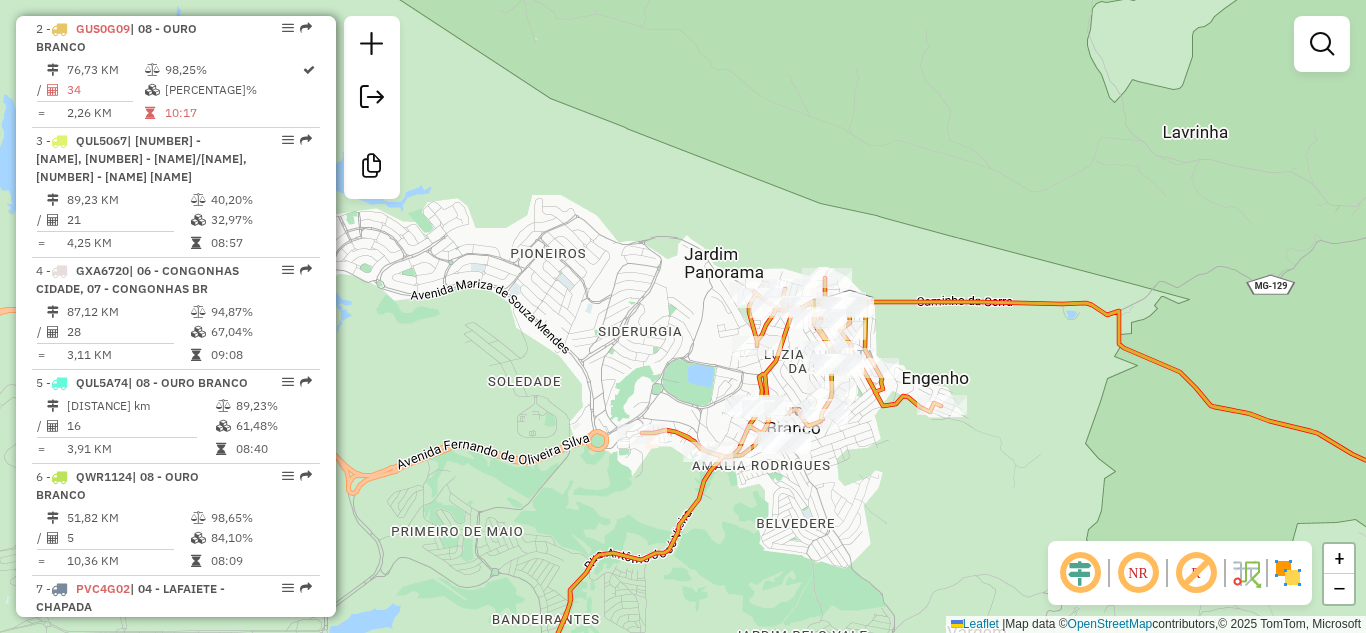 drag, startPoint x: 750, startPoint y: 275, endPoint x: 924, endPoint y: 219, distance: 182.78949 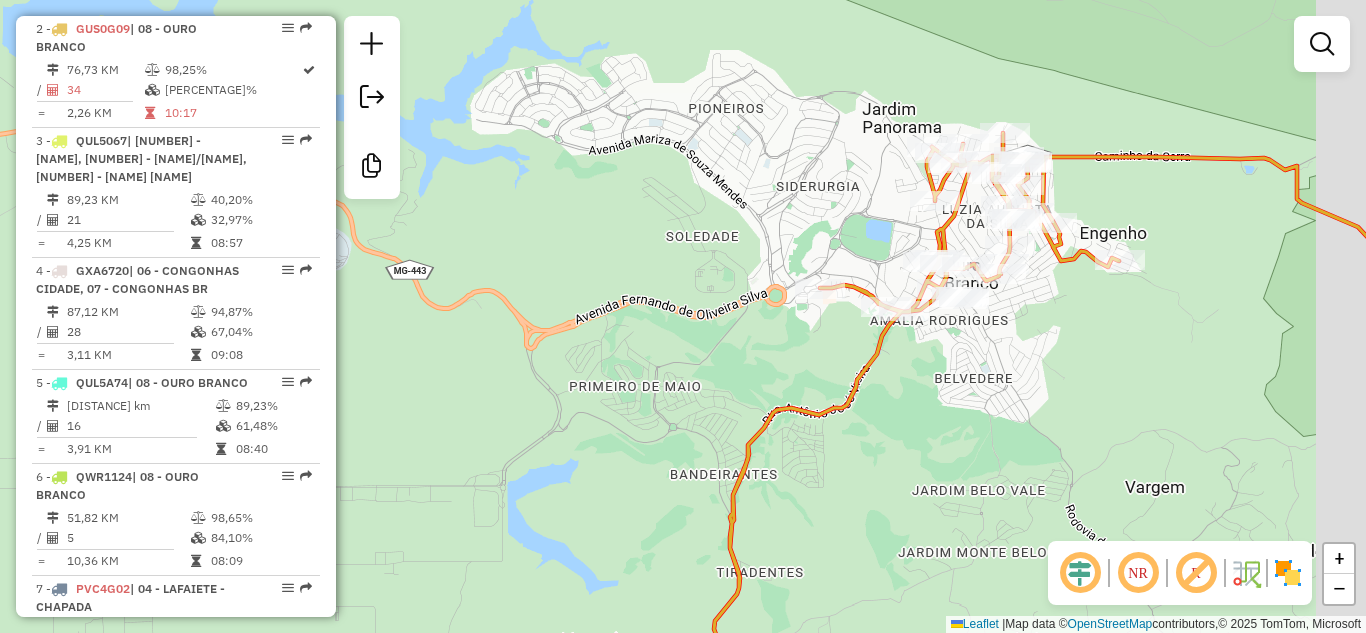 drag, startPoint x: 788, startPoint y: 379, endPoint x: 692, endPoint y: 387, distance: 96.332756 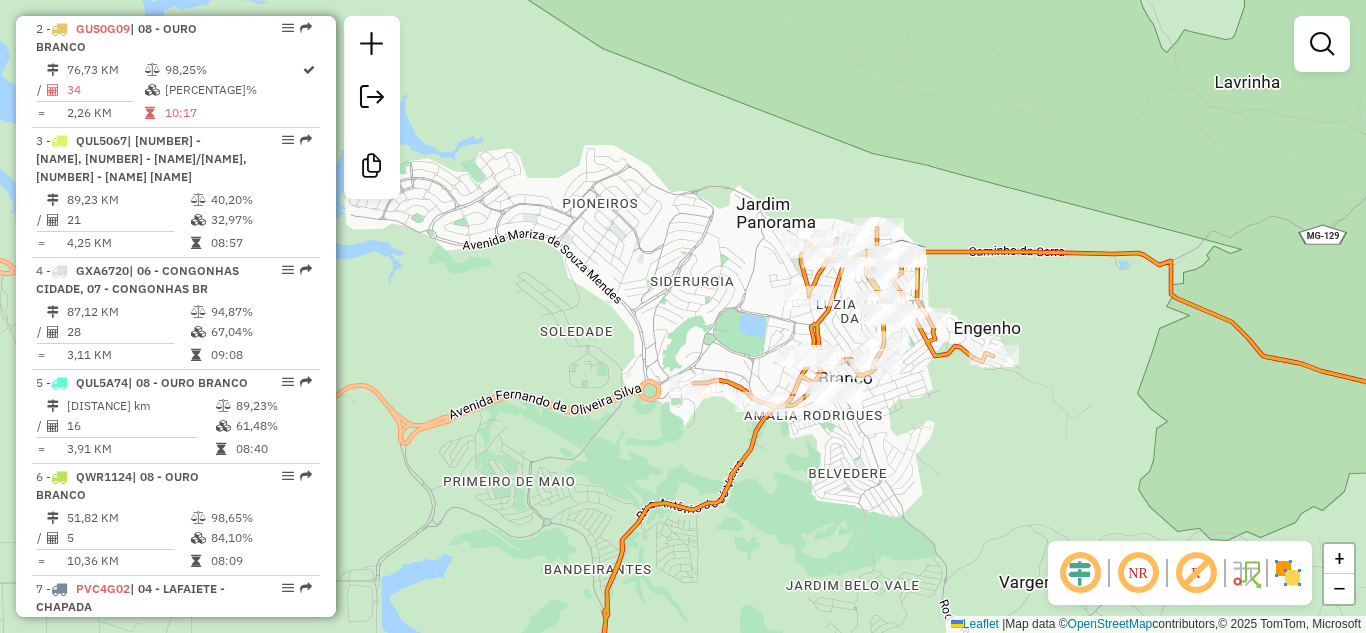 drag, startPoint x: 1067, startPoint y: 375, endPoint x: 936, endPoint y: 415, distance: 136.9708 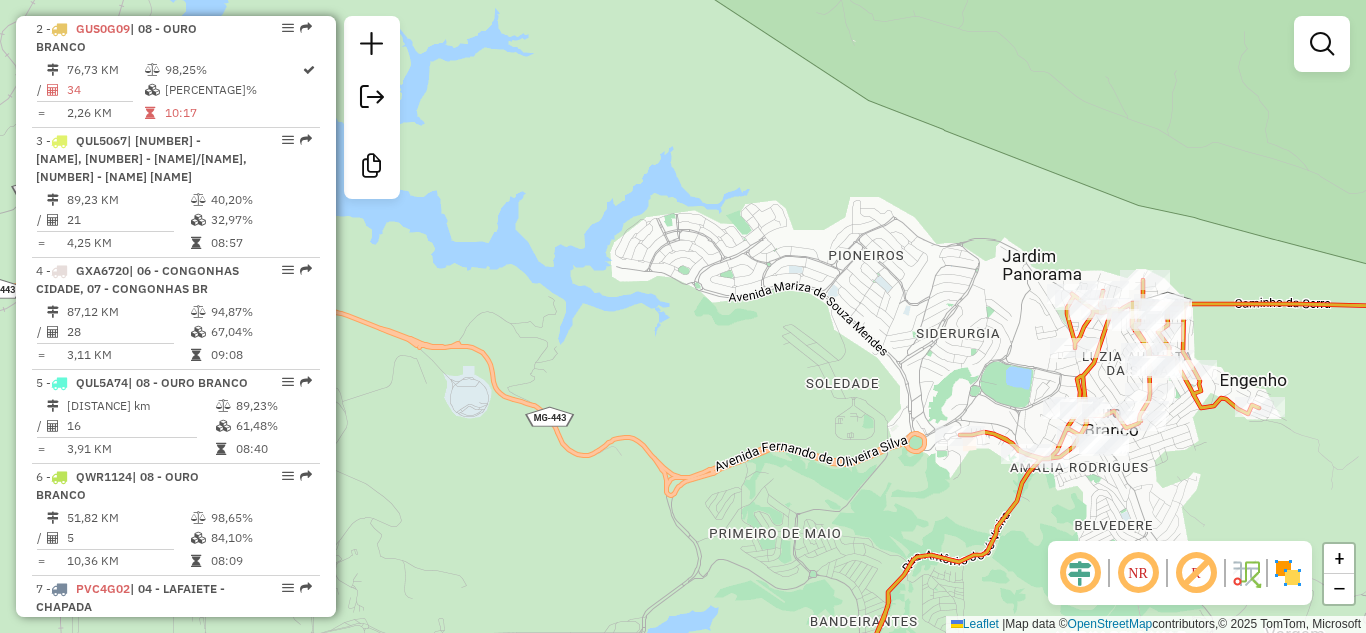 drag, startPoint x: 698, startPoint y: 271, endPoint x: 972, endPoint y: 323, distance: 278.89066 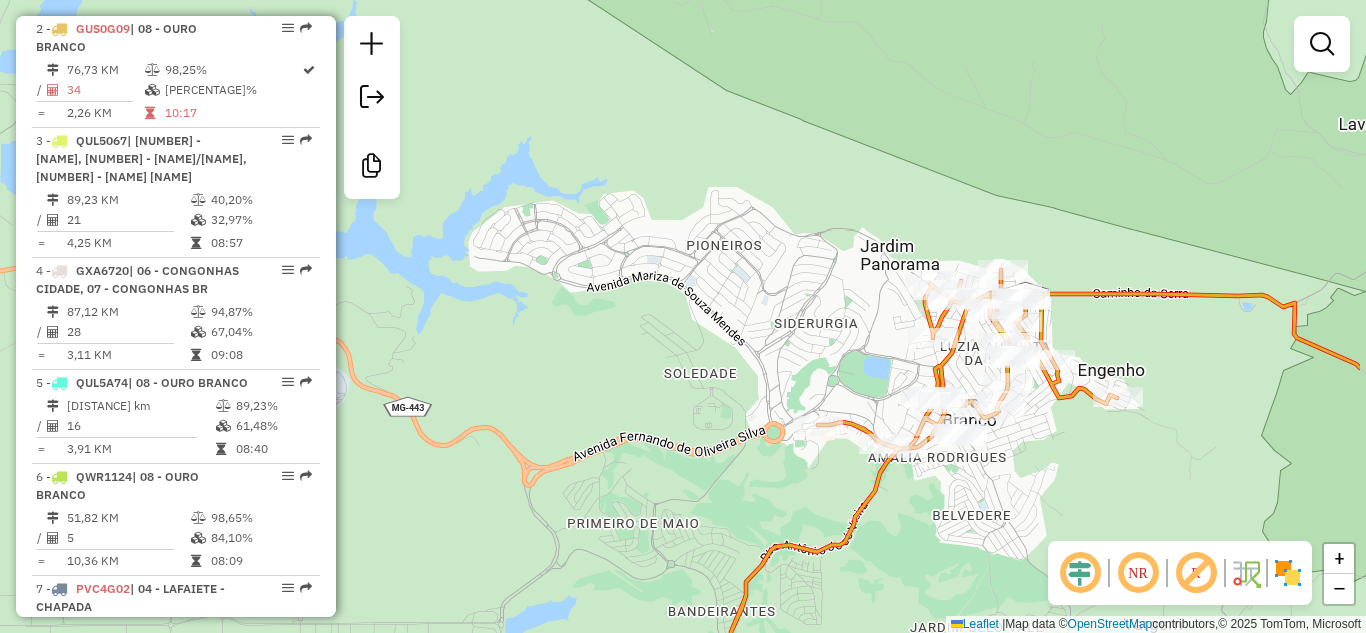drag, startPoint x: 876, startPoint y: 192, endPoint x: 734, endPoint y: 182, distance: 142.35168 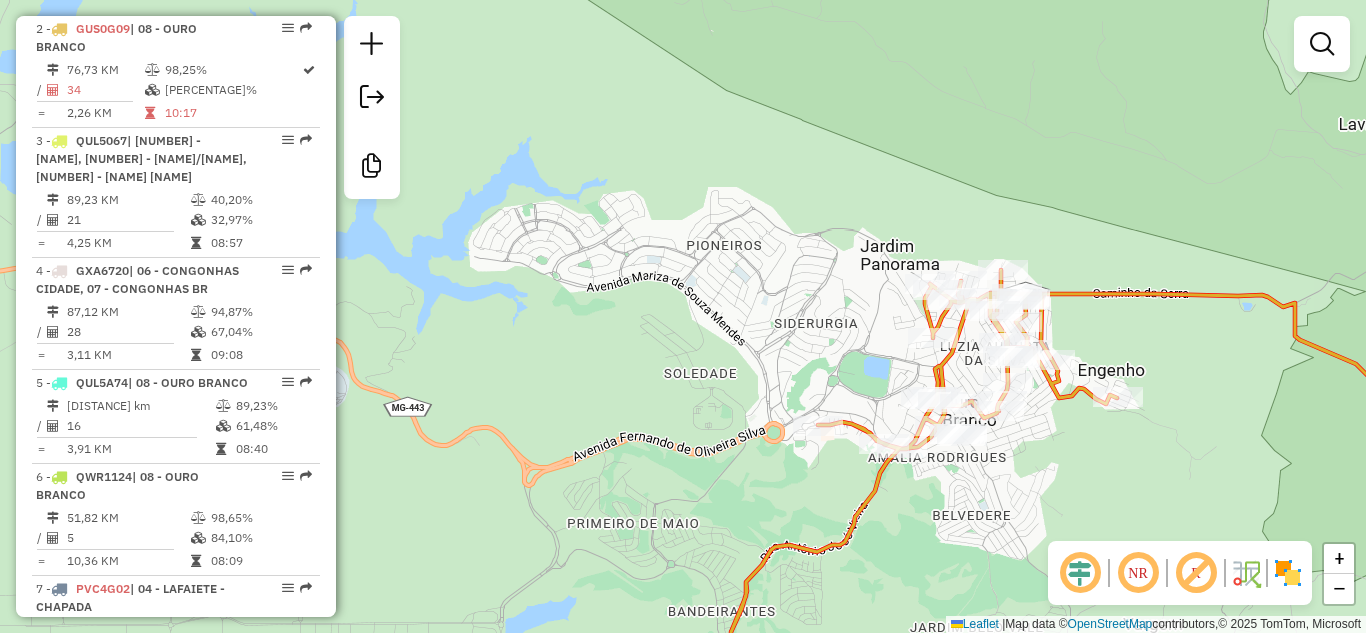 click on "Janela de atendimento Grade de atendimento Capacidade Transportadoras Veículos Cliente Pedidos  Rotas Selecione os dias de semana para filtrar as janelas de atendimento  Seg   Ter   Qua   Qui   Sex   Sáb   Dom  Informe o período da janela de atendimento: De: Até:  Filtrar exatamente a janela do cliente  Considerar janela de atendimento padrão  Selecione os dias de semana para filtrar as grades de atendimento  Seg   Ter   Qua   Qui   Sex   Sáb   Dom   Considerar clientes sem dia de atendimento cadastrado  Clientes fora do dia de atendimento selecionado Filtrar as atividades entre os valores definidos abaixo:  Peso mínimo:   Peso máximo:   Cubagem mínima:   Cubagem máxima:   De:   Até:  Filtrar as atividades entre o tempo de atendimento definido abaixo:  De:   Até:   Considerar capacidade total dos clientes não roteirizados Transportadora: Selecione um ou mais itens Tipo de veículo: Selecione um ou mais itens Veículo: Selecione um ou mais itens Motorista: Selecione um ou mais itens Nome: Rótulo:" 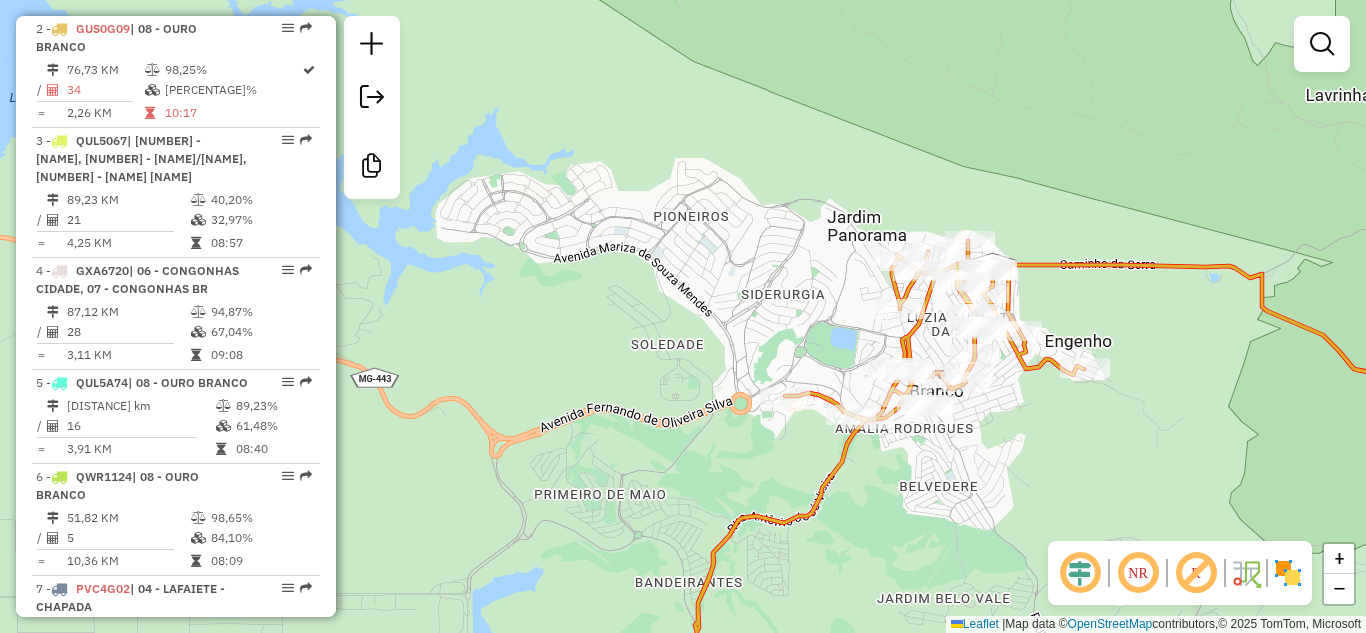 drag, startPoint x: 832, startPoint y: 194, endPoint x: 799, endPoint y: 165, distance: 43.931767 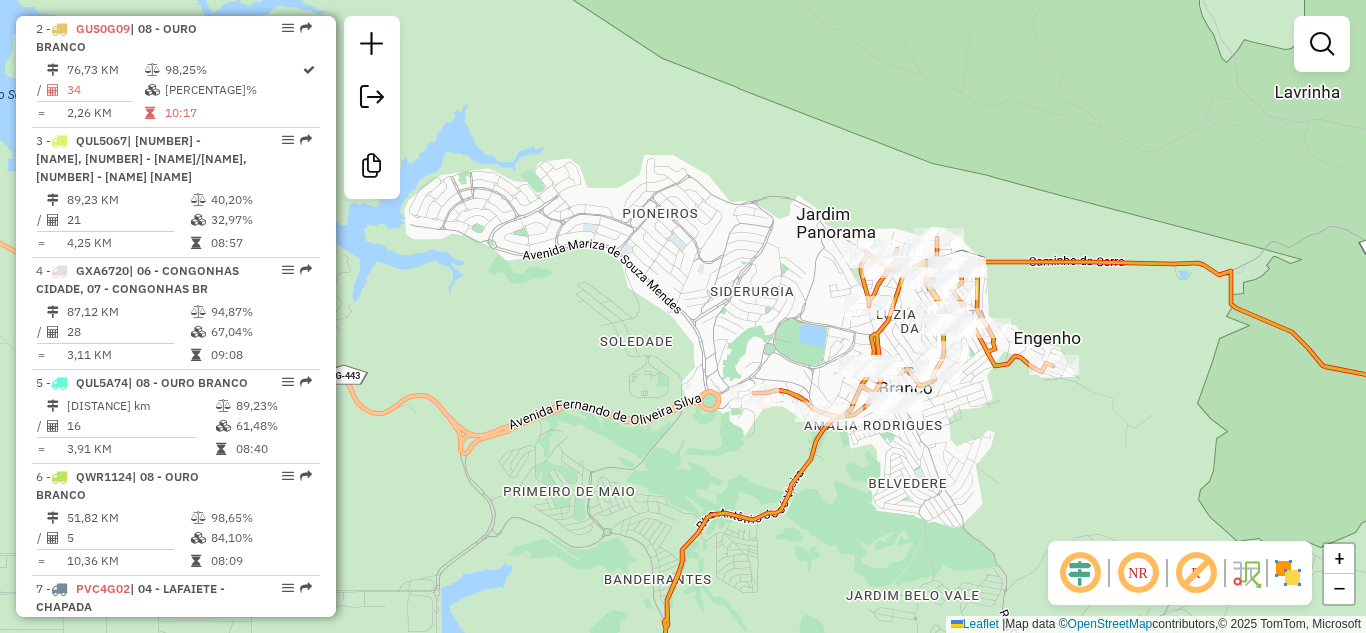drag, startPoint x: 815, startPoint y: 230, endPoint x: 784, endPoint y: 227, distance: 31.144823 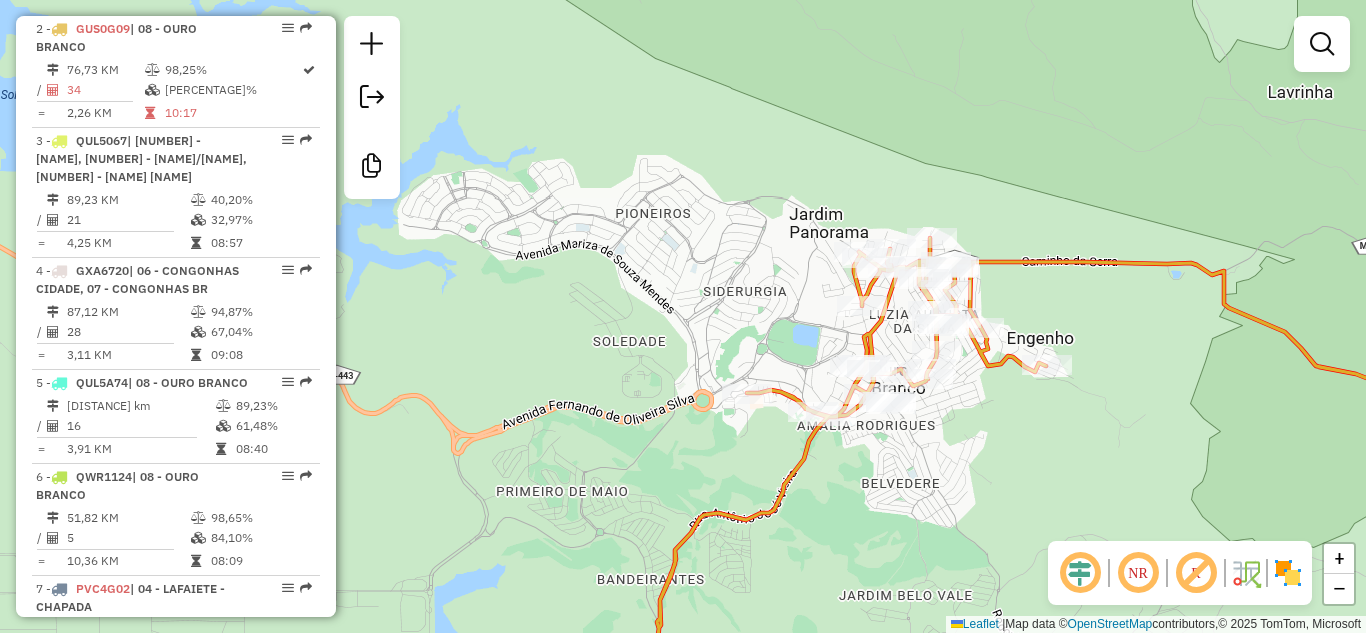 drag, startPoint x: 1231, startPoint y: 433, endPoint x: 1201, endPoint y: 433, distance: 30 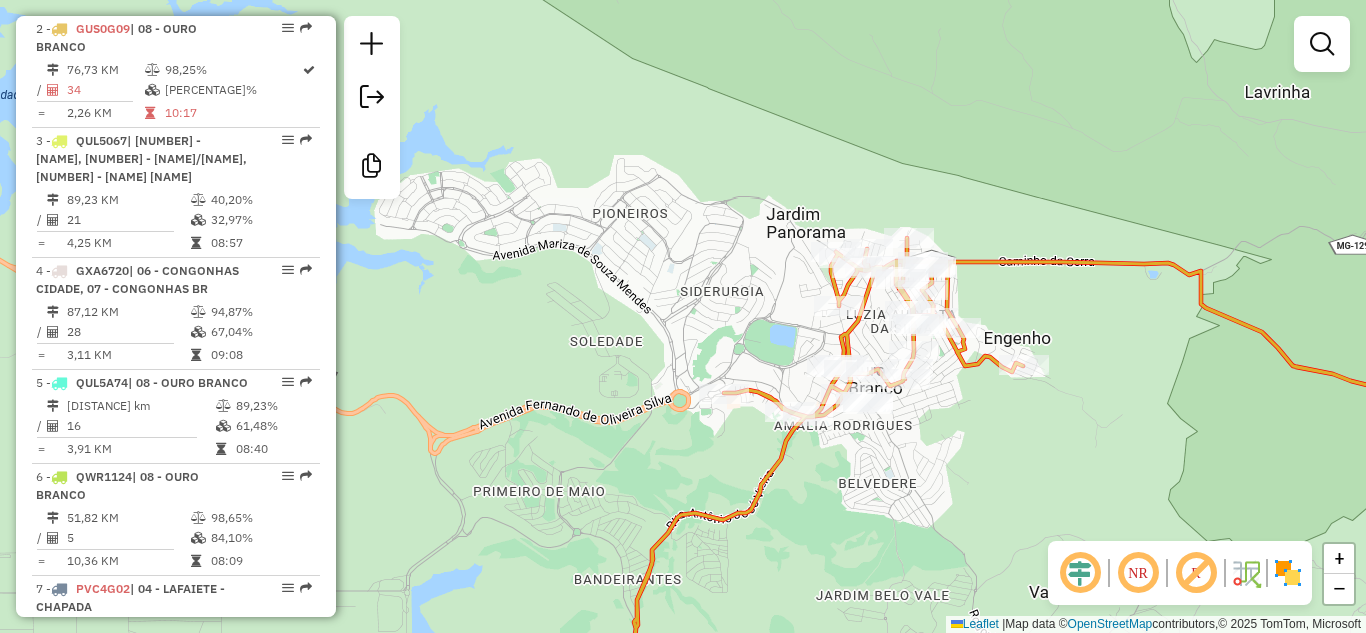 click on "Janela de atendimento Grade de atendimento Capacidade Transportadoras Veículos Cliente Pedidos  Rotas Selecione os dias de semana para filtrar as janelas de atendimento  Seg   Ter   Qua   Qui   Sex   Sáb   Dom  Informe o período da janela de atendimento: De: Até:  Filtrar exatamente a janela do cliente  Considerar janela de atendimento padrão  Selecione os dias de semana para filtrar as grades de atendimento  Seg   Ter   Qua   Qui   Sex   Sáb   Dom   Considerar clientes sem dia de atendimento cadastrado  Clientes fora do dia de atendimento selecionado Filtrar as atividades entre os valores definidos abaixo:  Peso mínimo:   Peso máximo:   Cubagem mínima:   Cubagem máxima:   De:   Até:  Filtrar as atividades entre o tempo de atendimento definido abaixo:  De:   Até:   Considerar capacidade total dos clientes não roteirizados Transportadora: Selecione um ou mais itens Tipo de veículo: Selecione um ou mais itens Veículo: Selecione um ou mais itens Motorista: Selecione um ou mais itens Nome: Rótulo:" 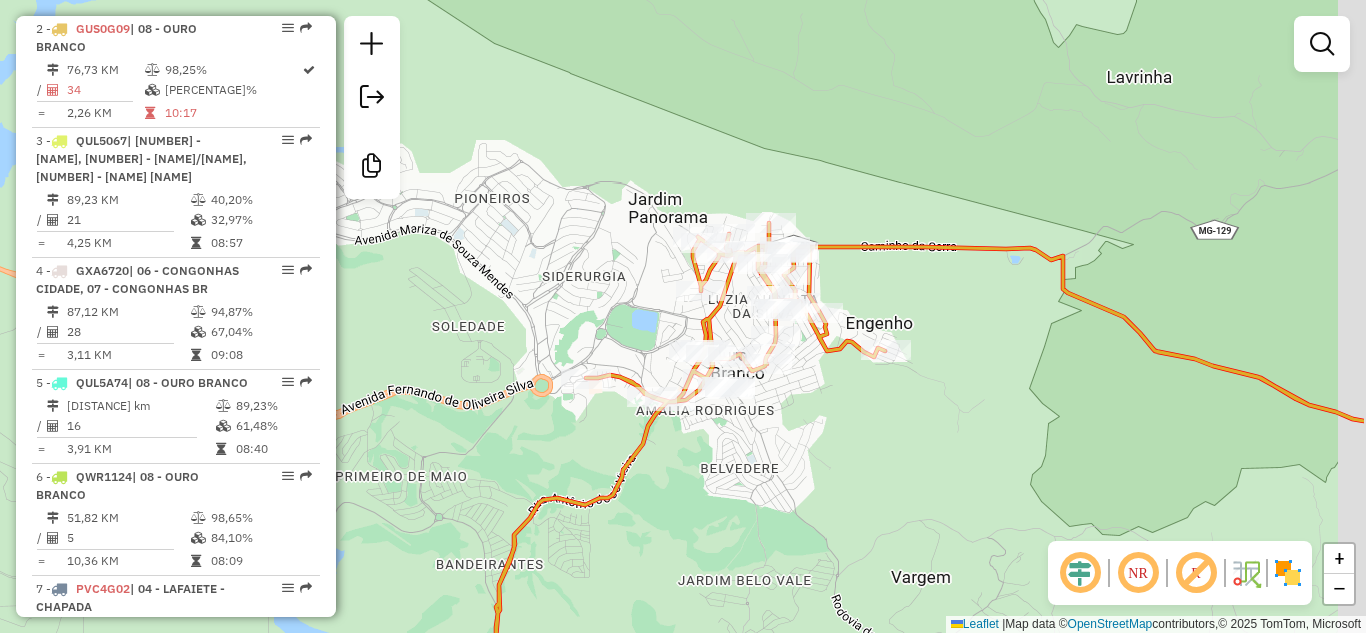 drag, startPoint x: 835, startPoint y: 109, endPoint x: 635, endPoint y: 64, distance: 205 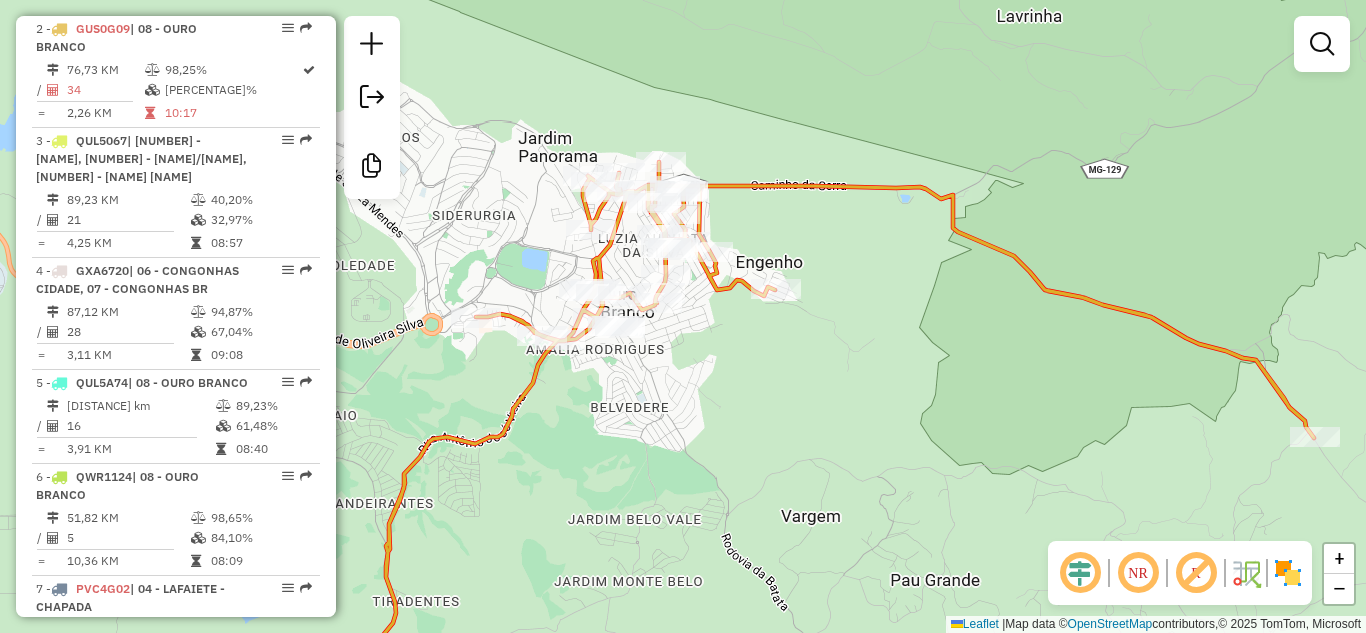 drag, startPoint x: 1131, startPoint y: 195, endPoint x: 1083, endPoint y: 163, distance: 57.68882 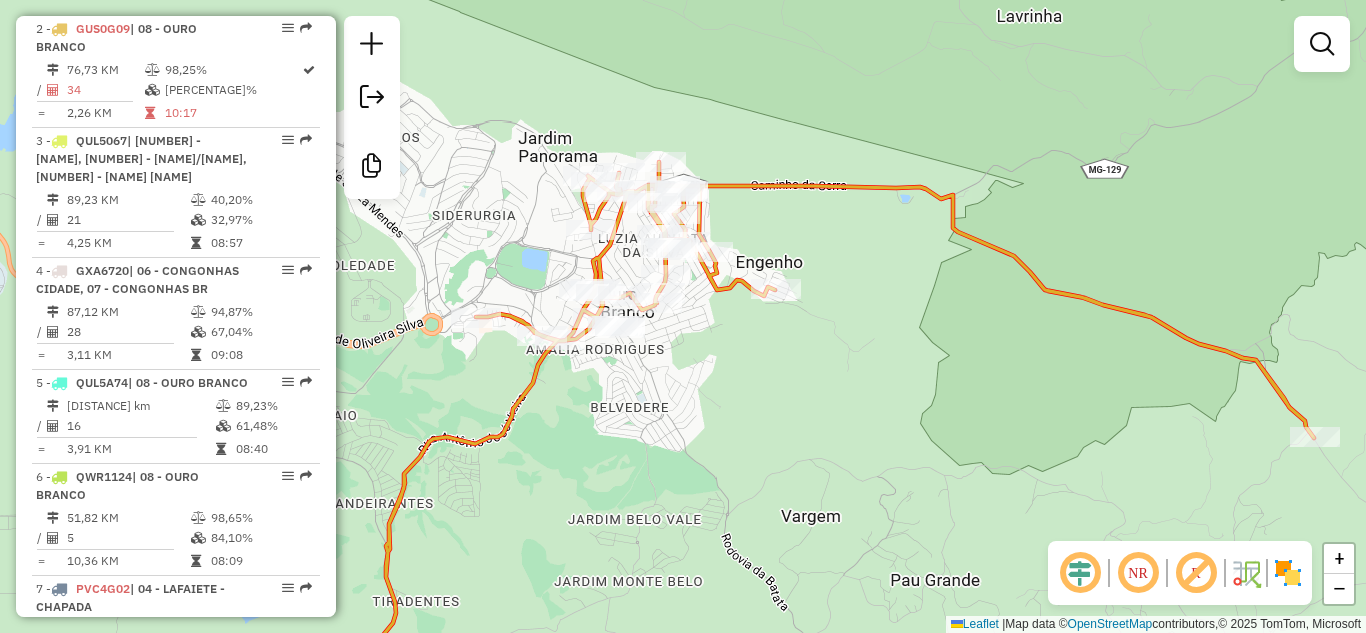 click on "Janela de atendimento Grade de atendimento Capacidade Transportadoras Veículos Cliente Pedidos  Rotas Selecione os dias de semana para filtrar as janelas de atendimento  Seg   Ter   Qua   Qui   Sex   Sáb   Dom  Informe o período da janela de atendimento: De: Até:  Filtrar exatamente a janela do cliente  Considerar janela de atendimento padrão  Selecione os dias de semana para filtrar as grades de atendimento  Seg   Ter   Qua   Qui   Sex   Sáb   Dom   Considerar clientes sem dia de atendimento cadastrado  Clientes fora do dia de atendimento selecionado Filtrar as atividades entre os valores definidos abaixo:  Peso mínimo:   Peso máximo:   Cubagem mínima:   Cubagem máxima:   De:   Até:  Filtrar as atividades entre o tempo de atendimento definido abaixo:  De:   Até:   Considerar capacidade total dos clientes não roteirizados Transportadora: Selecione um ou mais itens Tipo de veículo: Selecione um ou mais itens Veículo: Selecione um ou mais itens Motorista: Selecione um ou mais itens Nome: Rótulo:" 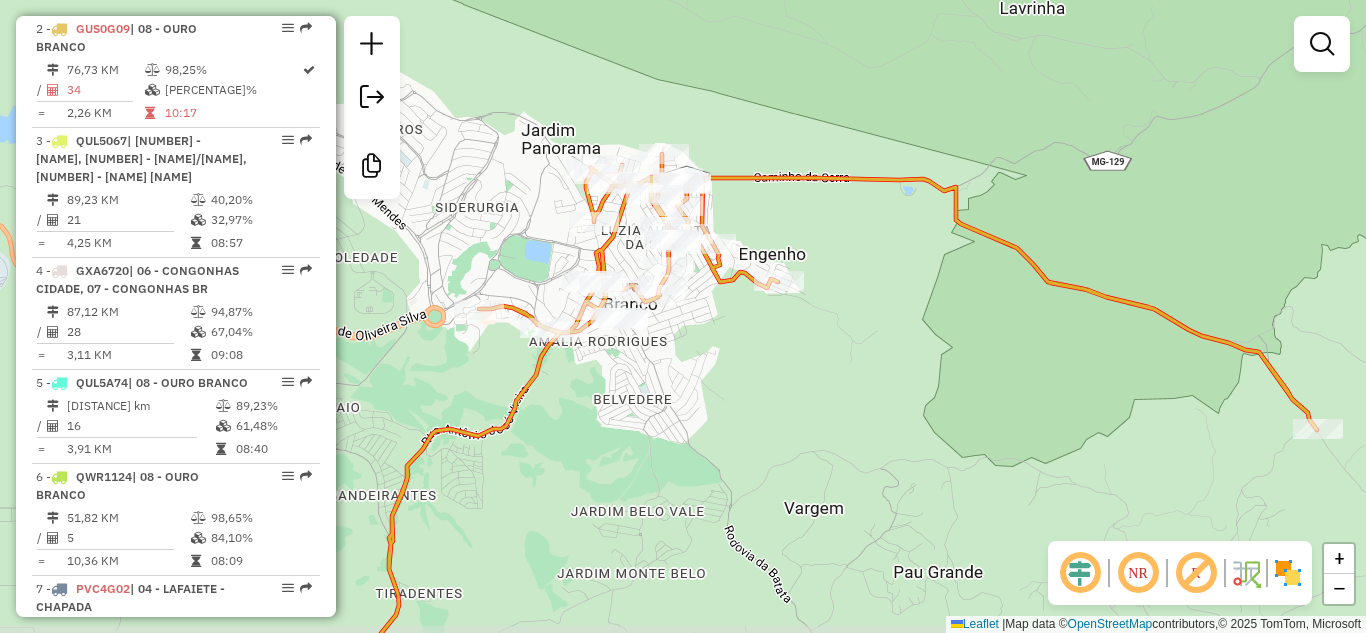 click on "Janela de atendimento Grade de atendimento Capacidade Transportadoras Veículos Cliente Pedidos  Rotas Selecione os dias de semana para filtrar as janelas de atendimento  Seg   Ter   Qua   Qui   Sex   Sáb   Dom  Informe o período da janela de atendimento: De: Até:  Filtrar exatamente a janela do cliente  Considerar janela de atendimento padrão  Selecione os dias de semana para filtrar as grades de atendimento  Seg   Ter   Qua   Qui   Sex   Sáb   Dom   Considerar clientes sem dia de atendimento cadastrado  Clientes fora do dia de atendimento selecionado Filtrar as atividades entre os valores definidos abaixo:  Peso mínimo:   Peso máximo:   Cubagem mínima:   Cubagem máxima:   De:   Até:  Filtrar as atividades entre o tempo de atendimento definido abaixo:  De:   Até:   Considerar capacidade total dos clientes não roteirizados Transportadora: Selecione um ou mais itens Tipo de veículo: Selecione um ou mais itens Veículo: Selecione um ou mais itens Motorista: Selecione um ou mais itens Nome: Rótulo:" 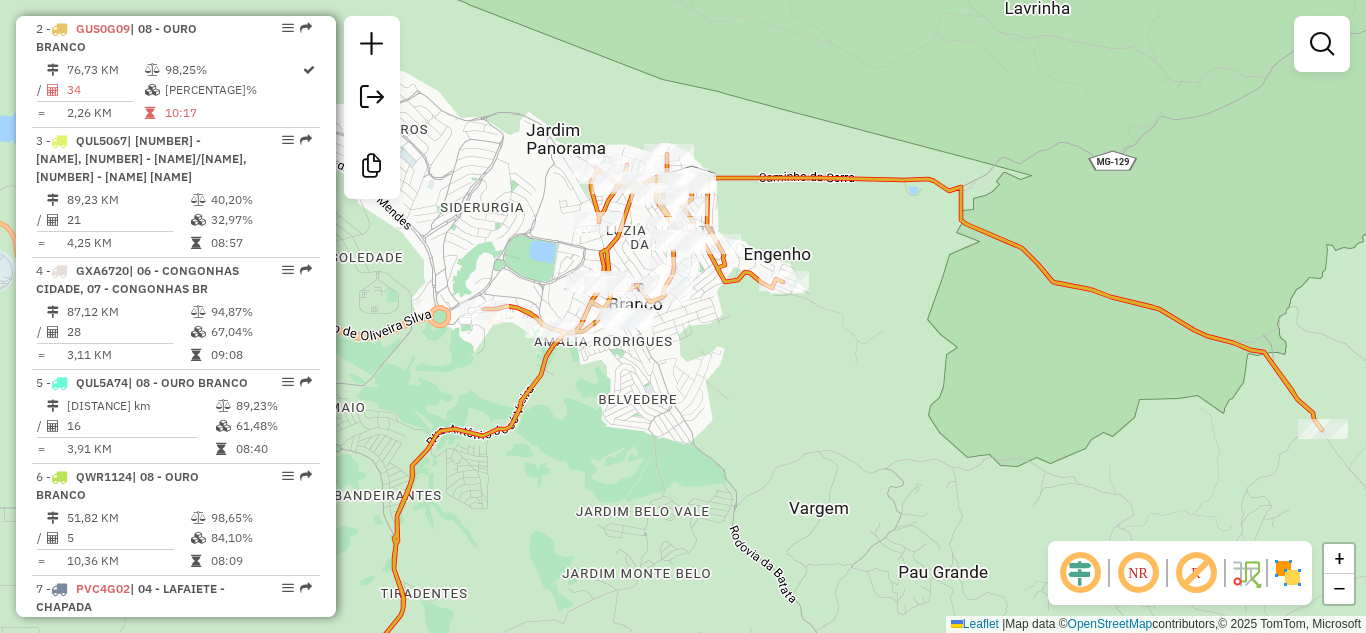 click on "Janela de atendimento Grade de atendimento Capacidade Transportadoras Veículos Cliente Pedidos  Rotas Selecione os dias de semana para filtrar as janelas de atendimento  Seg   Ter   Qua   Qui   Sex   Sáb   Dom  Informe o período da janela de atendimento: De: Até:  Filtrar exatamente a janela do cliente  Considerar janela de atendimento padrão  Selecione os dias de semana para filtrar as grades de atendimento  Seg   Ter   Qua   Qui   Sex   Sáb   Dom   Considerar clientes sem dia de atendimento cadastrado  Clientes fora do dia de atendimento selecionado Filtrar as atividades entre os valores definidos abaixo:  Peso mínimo:   Peso máximo:   Cubagem mínima:   Cubagem máxima:   De:   Até:  Filtrar as atividades entre o tempo de atendimento definido abaixo:  De:   Até:   Considerar capacidade total dos clientes não roteirizados Transportadora: Selecione um ou mais itens Tipo de veículo: Selecione um ou mais itens Veículo: Selecione um ou mais itens Motorista: Selecione um ou mais itens Nome: Rótulo:" 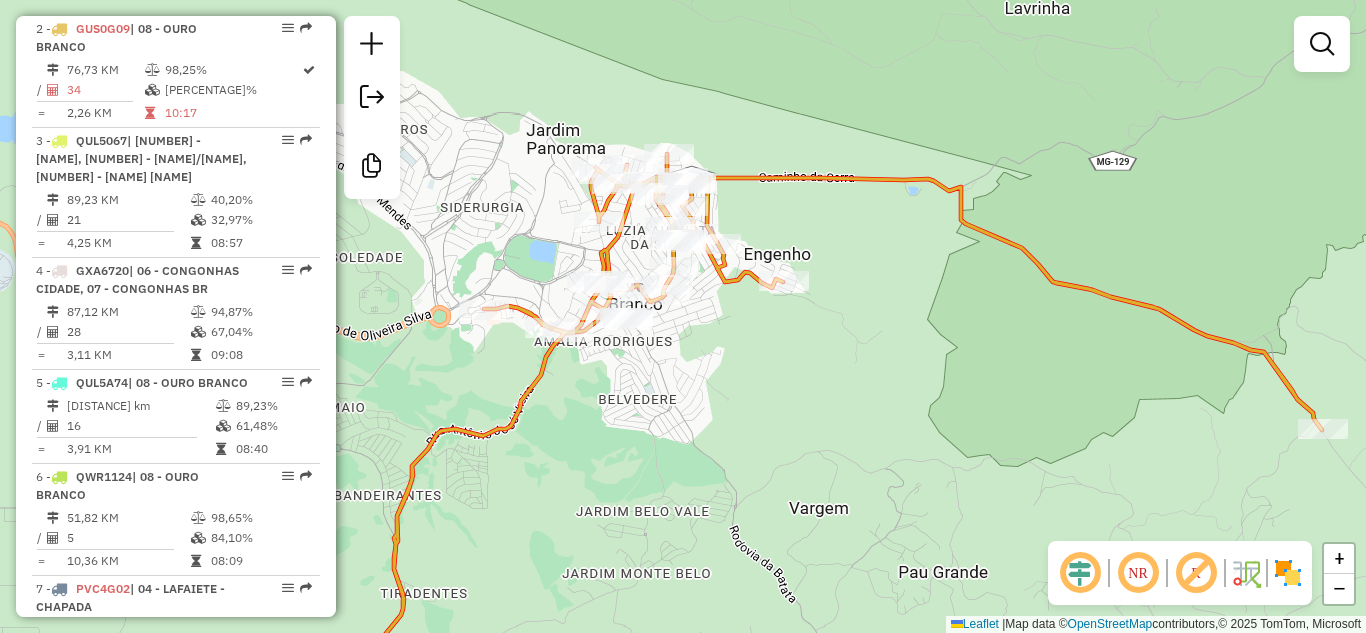 click on "Janela de atendimento Grade de atendimento Capacidade Transportadoras Veículos Cliente Pedidos  Rotas Selecione os dias de semana para filtrar as janelas de atendimento  Seg   Ter   Qua   Qui   Sex   Sáb   Dom  Informe o período da janela de atendimento: De: Até:  Filtrar exatamente a janela do cliente  Considerar janela de atendimento padrão  Selecione os dias de semana para filtrar as grades de atendimento  Seg   Ter   Qua   Qui   Sex   Sáb   Dom   Considerar clientes sem dia de atendimento cadastrado  Clientes fora do dia de atendimento selecionado Filtrar as atividades entre os valores definidos abaixo:  Peso mínimo:   Peso máximo:   Cubagem mínima:   Cubagem máxima:   De:   Até:  Filtrar as atividades entre o tempo de atendimento definido abaixo:  De:   Até:   Considerar capacidade total dos clientes não roteirizados Transportadora: Selecione um ou mais itens Tipo de veículo: Selecione um ou mais itens Veículo: Selecione um ou mais itens Motorista: Selecione um ou mais itens Nome: Rótulo:" 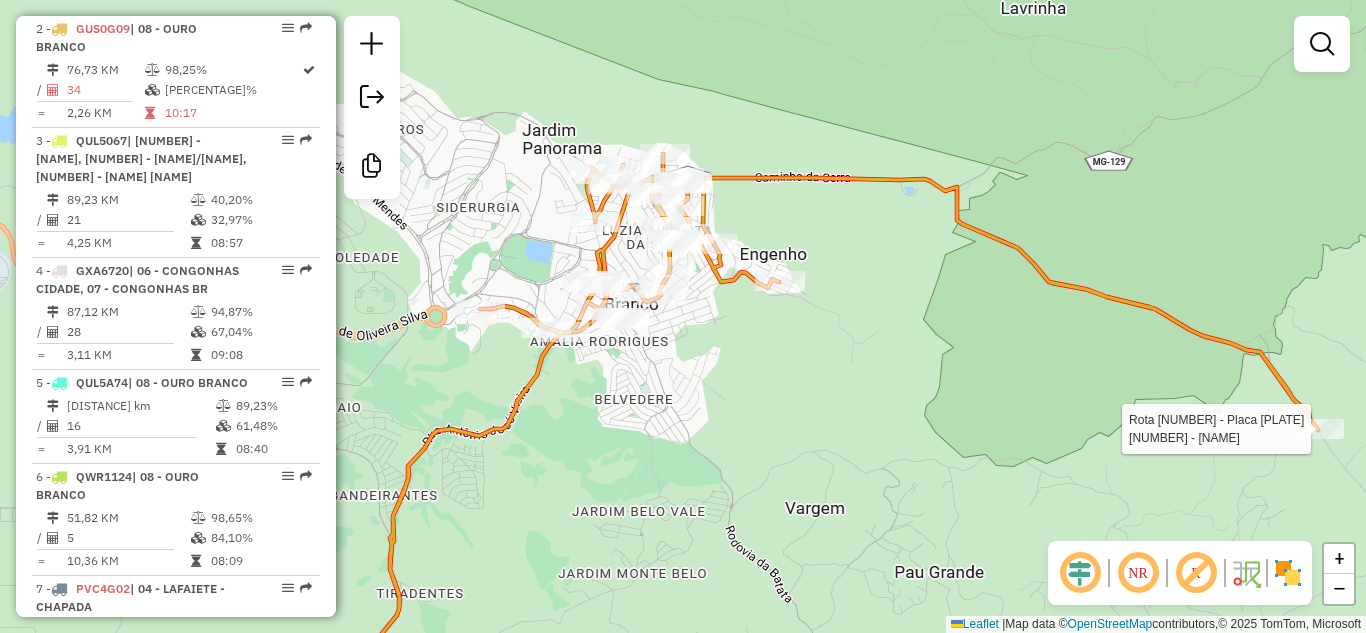 select on "**********" 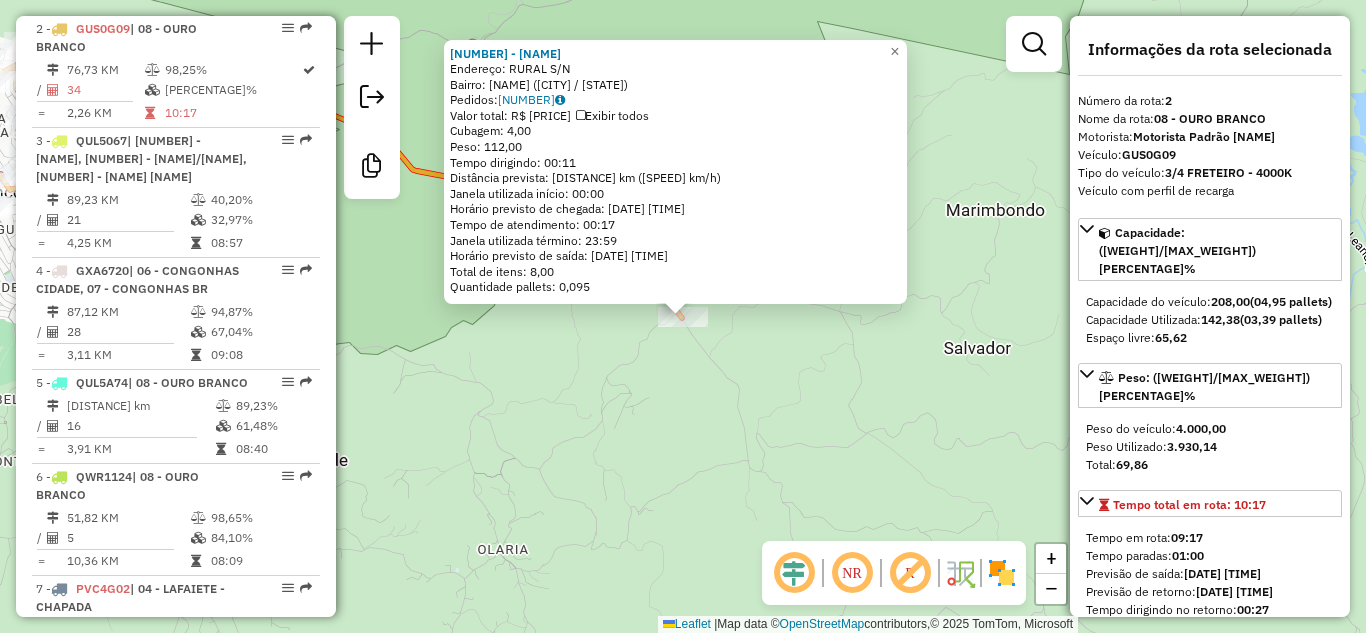 click on "16329 - [BUSINESS_NAME] Endereço: [STREET] [NUMBER] Bairro: [NEIGHBORHOOD] ([CITY] / [STATE]) Pedidos: [POSTAL_CODE] Valor total: R$ 731,60 Exibir todos Cubagem: 4,00 Peso: 112,00 Tempo dirigindo: 00:11 Distância prevista: 6,701 km (36,55 km/h) Janela utilizada início: 00:00 Horário previsto de chegada: 06/08/2025 11:23 Tempo de atendimento: 00:17 Janela utilizada término: 23:59 Horário previsto de saída: 06/08/2025 11:40 Total de itens: 8,00 Quantidade pallets: 0,095 × Janela de atendimento Grade de atendimento Capacidade Transportadoras Veículos Cliente Pedidos Rotas Selecione os dias de semana para filtrar as janelas de atendimento Seg Ter Qua Qui Sex Sáb Dom Informe o período da janela de atendimento: De: Até: Filtrar exatamente a janela do cliente Considerar janela de atendimento padrão Selecione os dias de semana para filtrar as grades de atendimento Seg Ter Qua Qui Sex Sáb Dom Clientes fora do dia de atendimento selecionado" 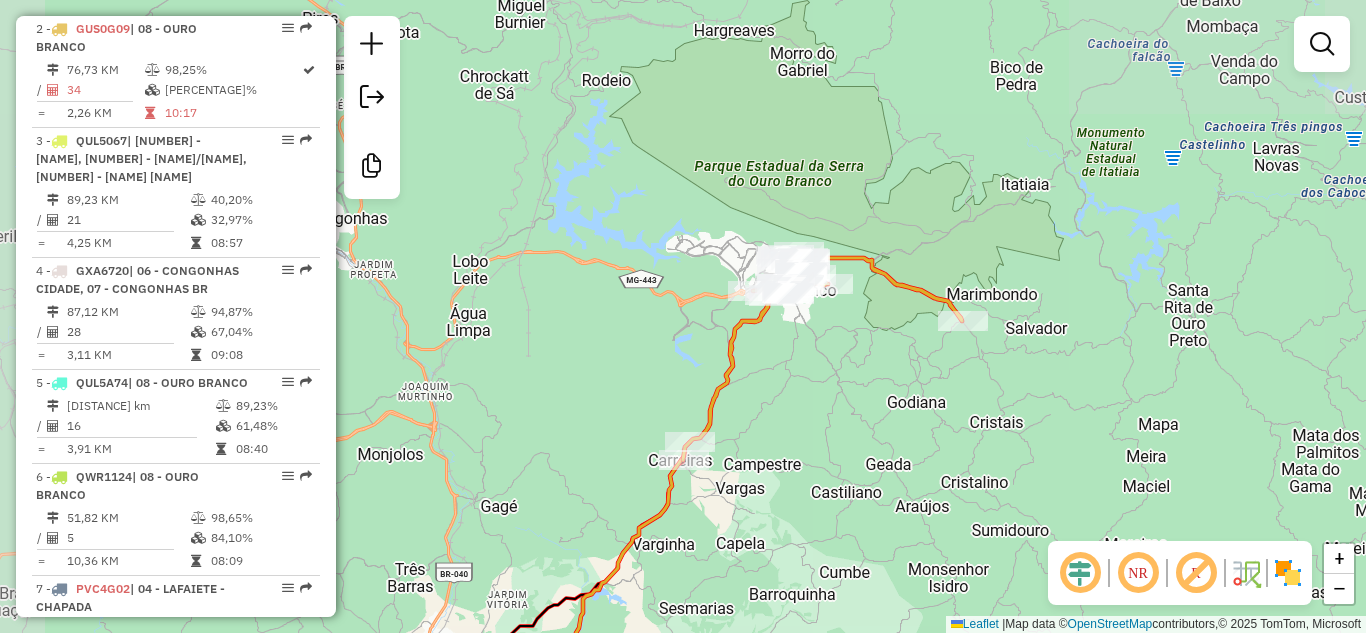 drag, startPoint x: 575, startPoint y: 136, endPoint x: 928, endPoint y: 255, distance: 372.51846 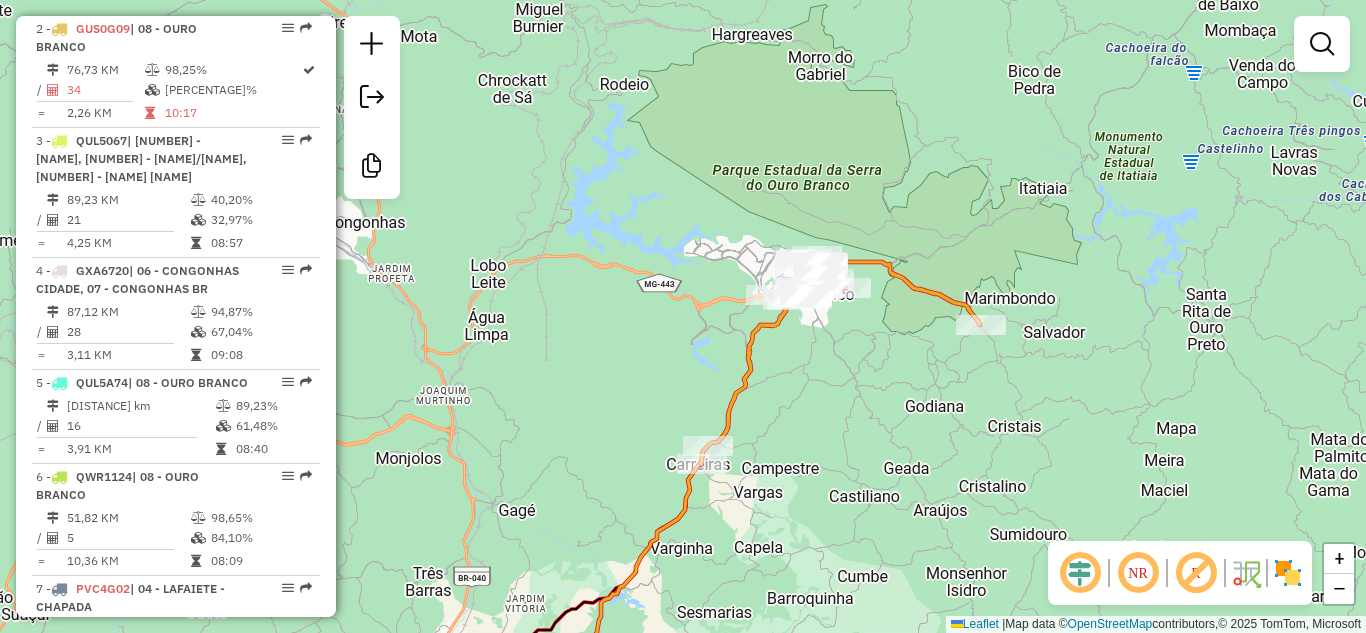 drag, startPoint x: 984, startPoint y: 259, endPoint x: 1002, endPoint y: 263, distance: 18.439089 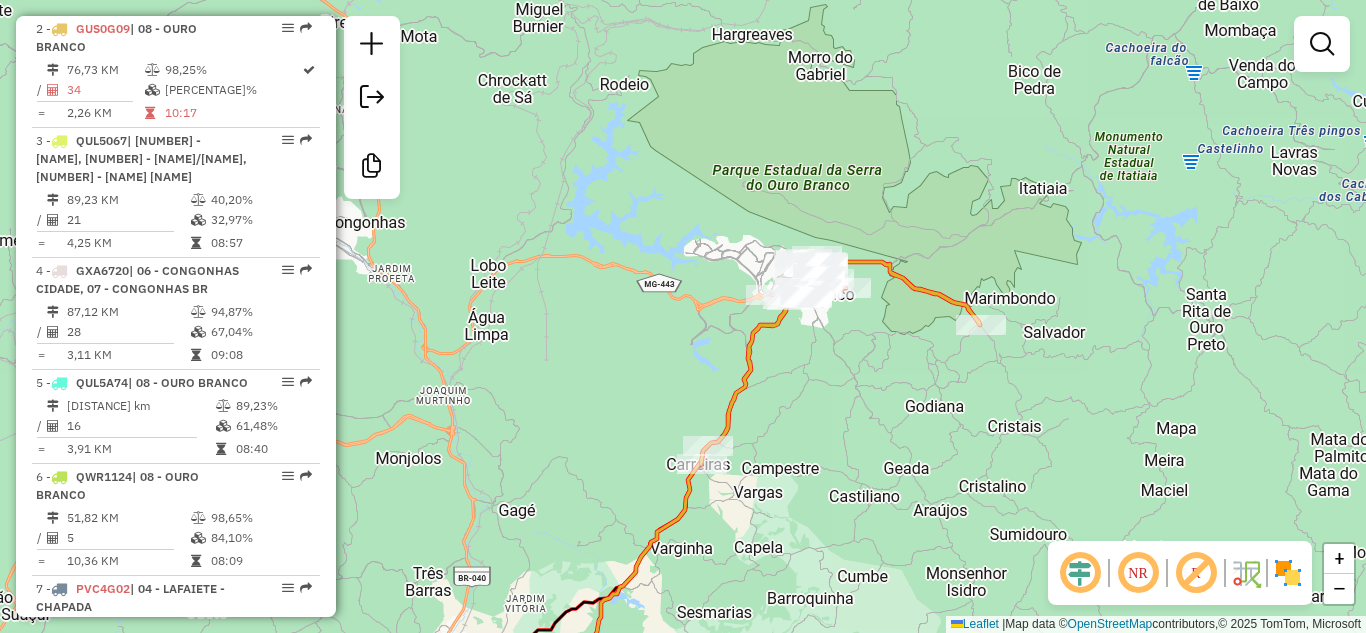 click on "Janela de atendimento Grade de atendimento Capacidade Transportadoras Veículos Cliente Pedidos  Rotas Selecione os dias de semana para filtrar as janelas de atendimento  Seg   Ter   Qua   Qui   Sex   Sáb   Dom  Informe o período da janela de atendimento: De: Até:  Filtrar exatamente a janela do cliente  Considerar janela de atendimento padrão  Selecione os dias de semana para filtrar as grades de atendimento  Seg   Ter   Qua   Qui   Sex   Sáb   Dom   Considerar clientes sem dia de atendimento cadastrado  Clientes fora do dia de atendimento selecionado Filtrar as atividades entre os valores definidos abaixo:  Peso mínimo:   Peso máximo:   Cubagem mínima:   Cubagem máxima:   De:   Até:  Filtrar as atividades entre o tempo de atendimento definido abaixo:  De:   Até:   Considerar capacidade total dos clientes não roteirizados Transportadora: Selecione um ou mais itens Tipo de veículo: Selecione um ou mais itens Veículo: Selecione um ou mais itens Motorista: Selecione um ou mais itens Nome: Rótulo:" 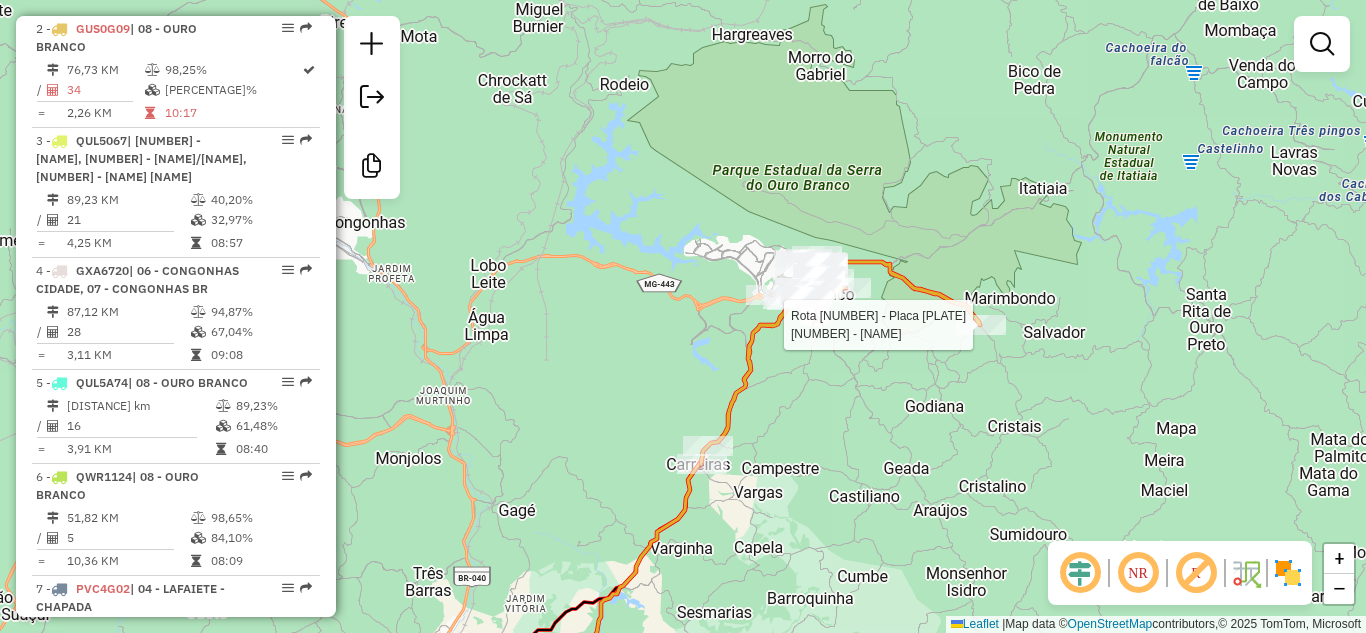 select on "**********" 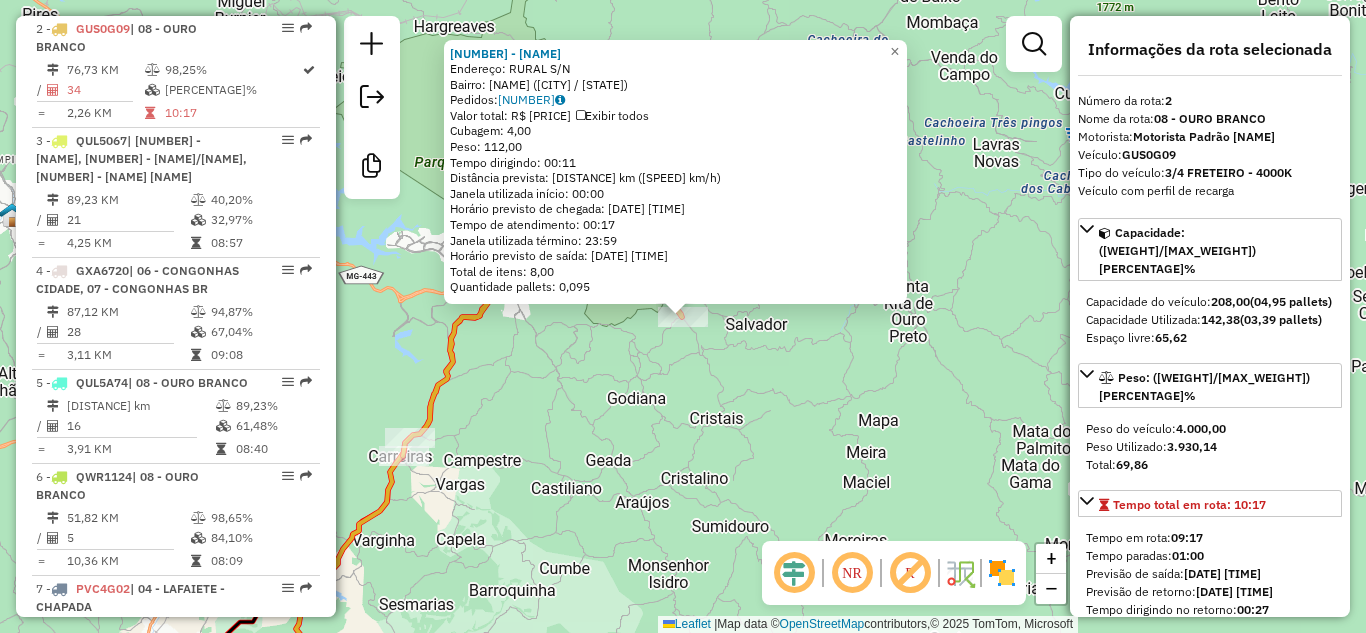 drag, startPoint x: 644, startPoint y: 51, endPoint x: 456, endPoint y: 52, distance: 188.00266 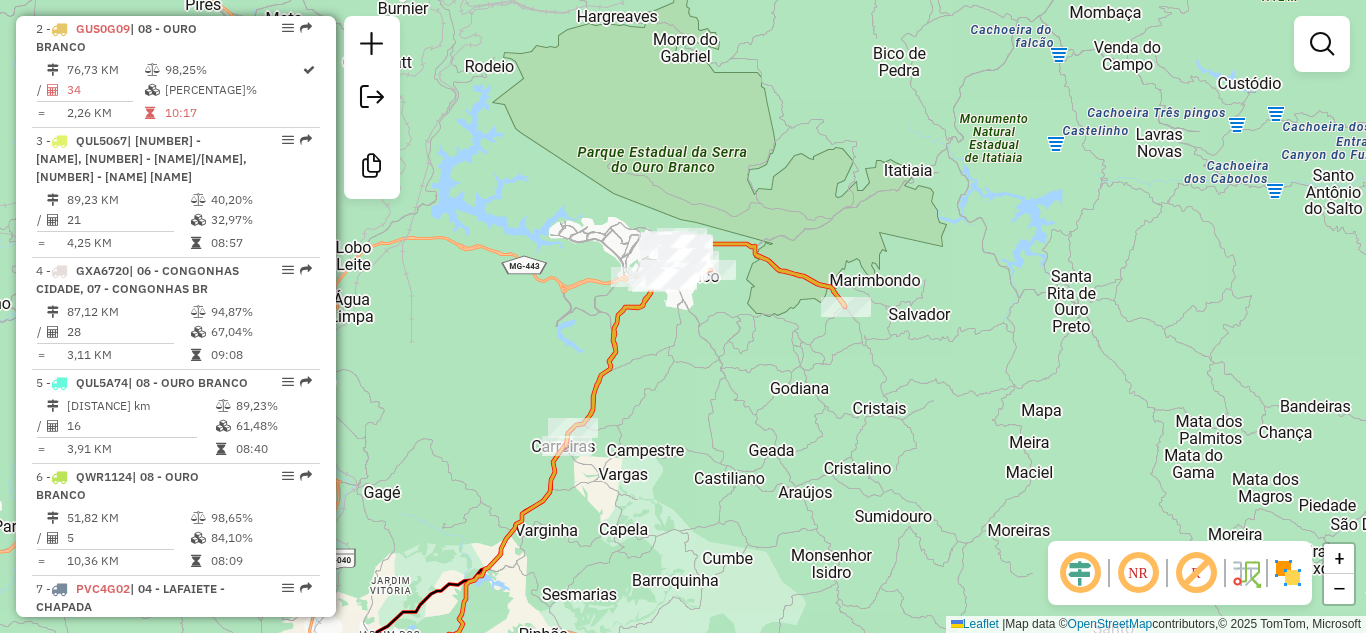 drag, startPoint x: 565, startPoint y: 219, endPoint x: 729, endPoint y: 209, distance: 164.3046 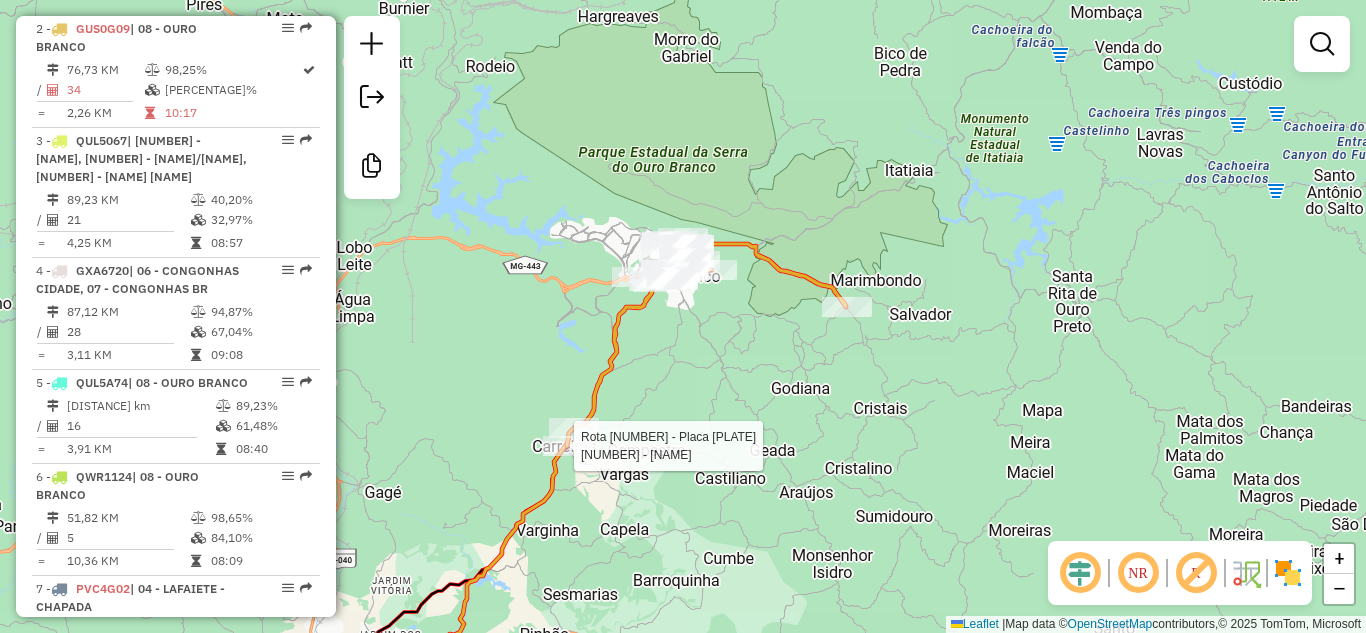 select on "**********" 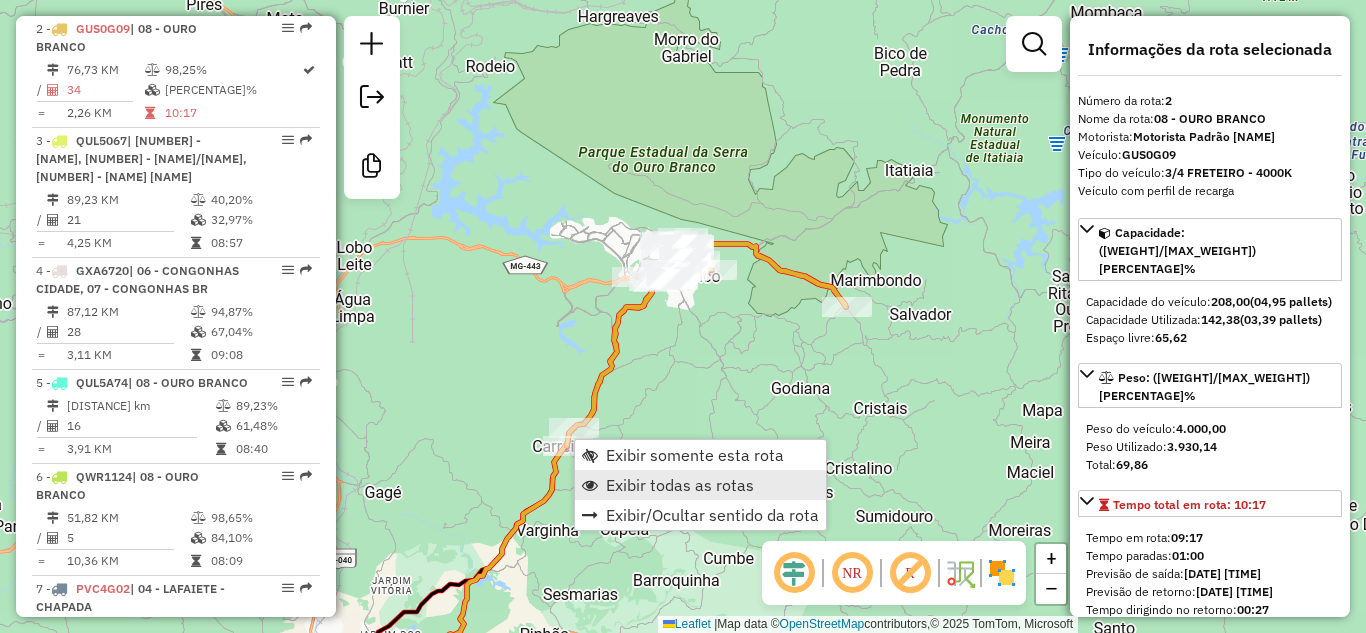 click on "Exibir todas as rotas" at bounding box center [700, 485] 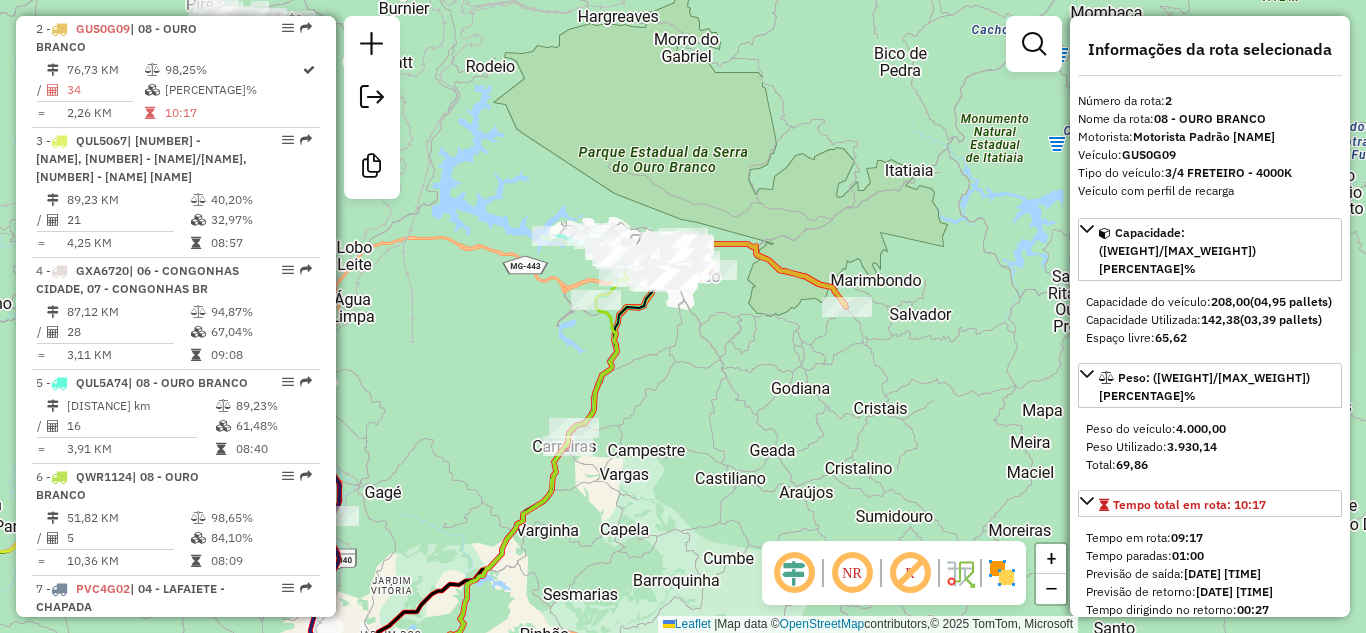 click on "Janela de atendimento Grade de atendimento Capacidade Transportadoras Veículos Cliente Pedidos  Rotas Selecione os dias de semana para filtrar as janelas de atendimento  Seg   Ter   Qua   Qui   Sex   Sáb   Dom  Informe o período da janela de atendimento: De: Até:  Filtrar exatamente a janela do cliente  Considerar janela de atendimento padrão  Selecione os dias de semana para filtrar as grades de atendimento  Seg   Ter   Qua   Qui   Sex   Sáb   Dom   Considerar clientes sem dia de atendimento cadastrado  Clientes fora do dia de atendimento selecionado Filtrar as atividades entre os valores definidos abaixo:  Peso mínimo:   Peso máximo:   Cubagem mínima:   Cubagem máxima:   De:   Até:  Filtrar as atividades entre o tempo de atendimento definido abaixo:  De:   Até:   Considerar capacidade total dos clientes não roteirizados Transportadora: Selecione um ou mais itens Tipo de veículo: Selecione um ou mais itens Veículo: Selecione um ou mais itens Motorista: Selecione um ou mais itens Nome: Rótulo:" 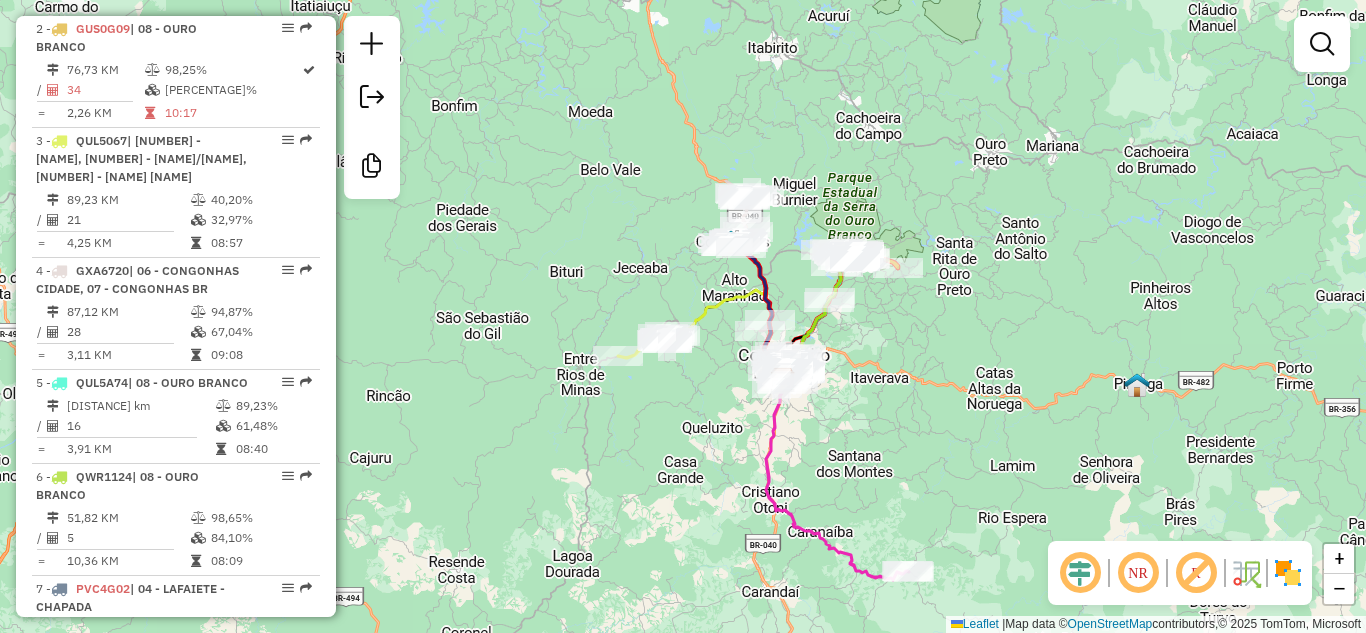 drag, startPoint x: 704, startPoint y: 307, endPoint x: 996, endPoint y: 385, distance: 302.2383 